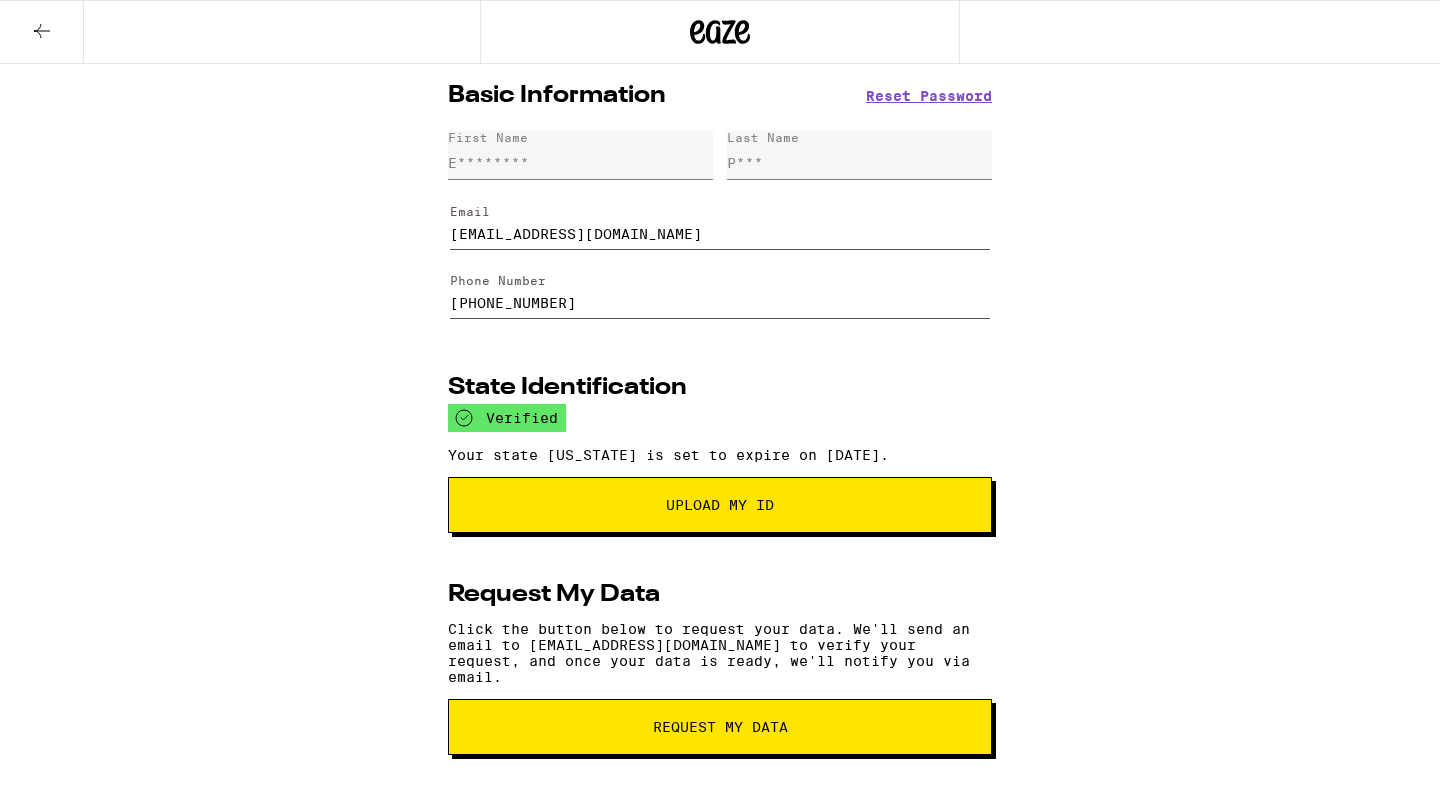 scroll, scrollTop: 286, scrollLeft: 0, axis: vertical 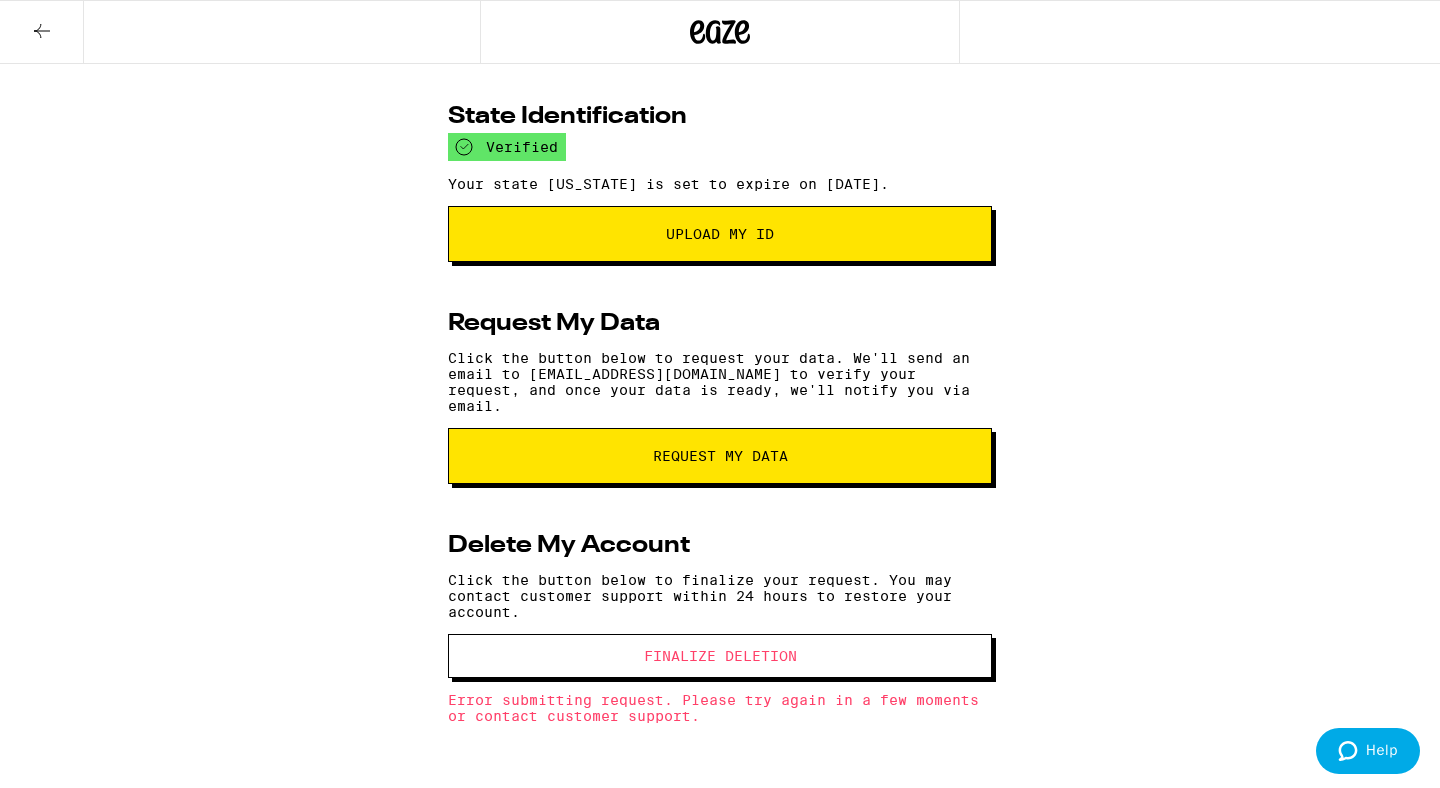 click on "Basic Information Reset Password First Name E******** Last Name P*** Email jaemeepang@gmail.com Update Email Address Cancel Phone Number (650) 483-0943 Update Phone Number Cancel State Identification   verified Your state ID is set to expire on 04/02/2025. Upload My ID Request My Data Click the button below to request your data. We'll send an email to jaemeepang@gmail.com to verify your request, and once your data is ready, we'll notify you via email. request my data Delete My Account Click the button below to finalize your request. You may contact customer support within 24 hours to restore your account. Finalize Deletion Error submitting request. Please try again in a few moments or contact customer support." at bounding box center [720, 290] 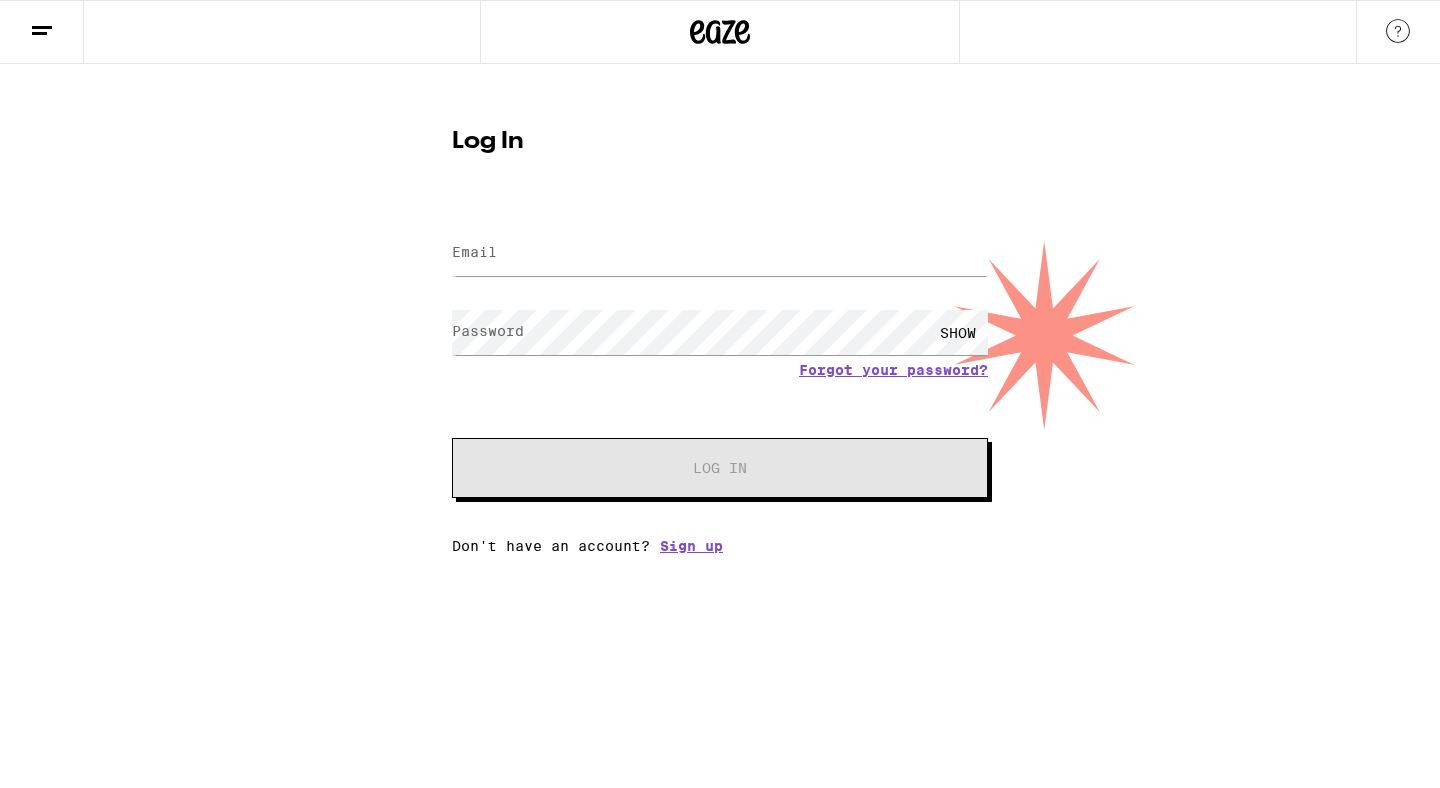 scroll, scrollTop: 0, scrollLeft: 0, axis: both 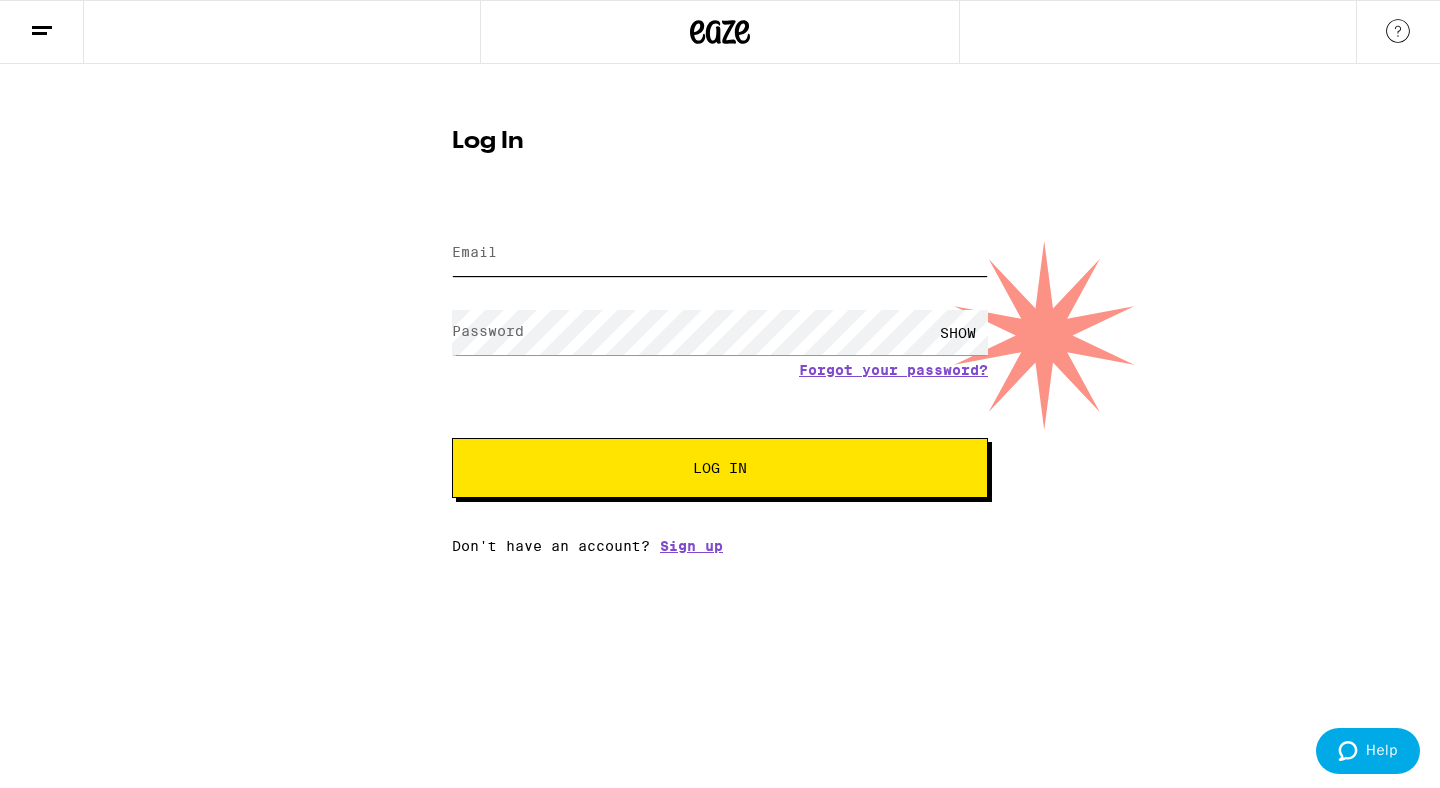 type on "[EMAIL_ADDRESS][DOMAIN_NAME]" 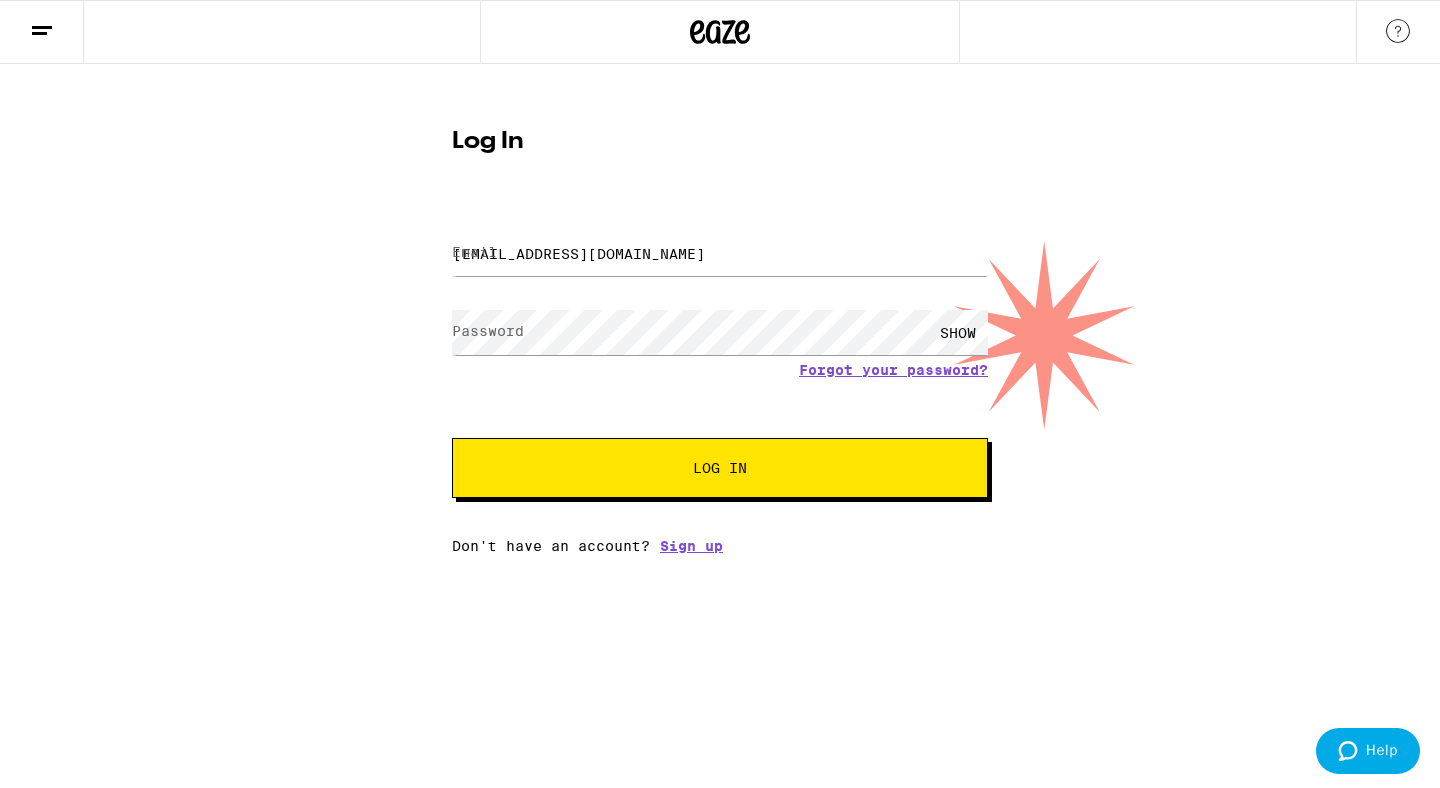 click on "Log In" at bounding box center (720, 468) 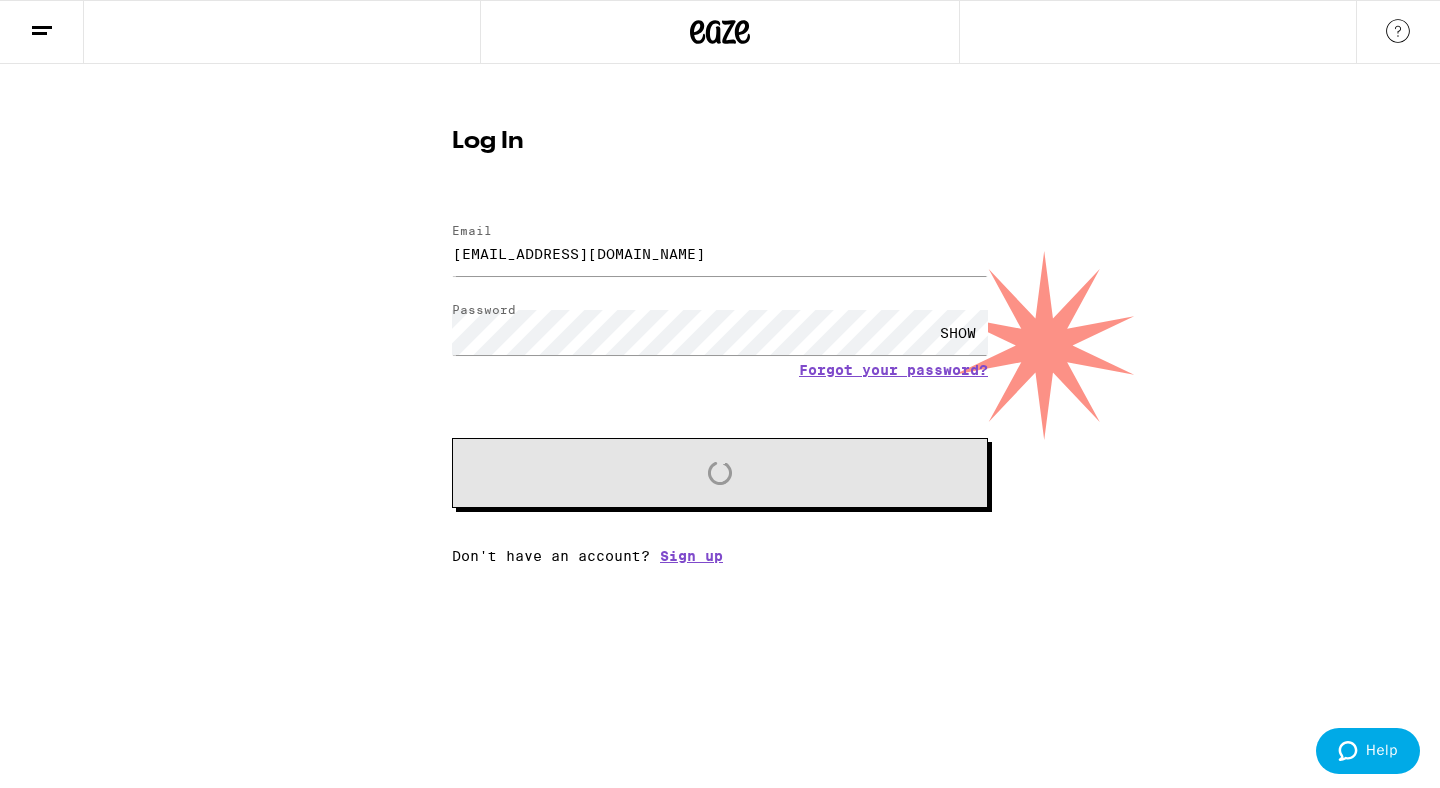 scroll, scrollTop: 0, scrollLeft: 0, axis: both 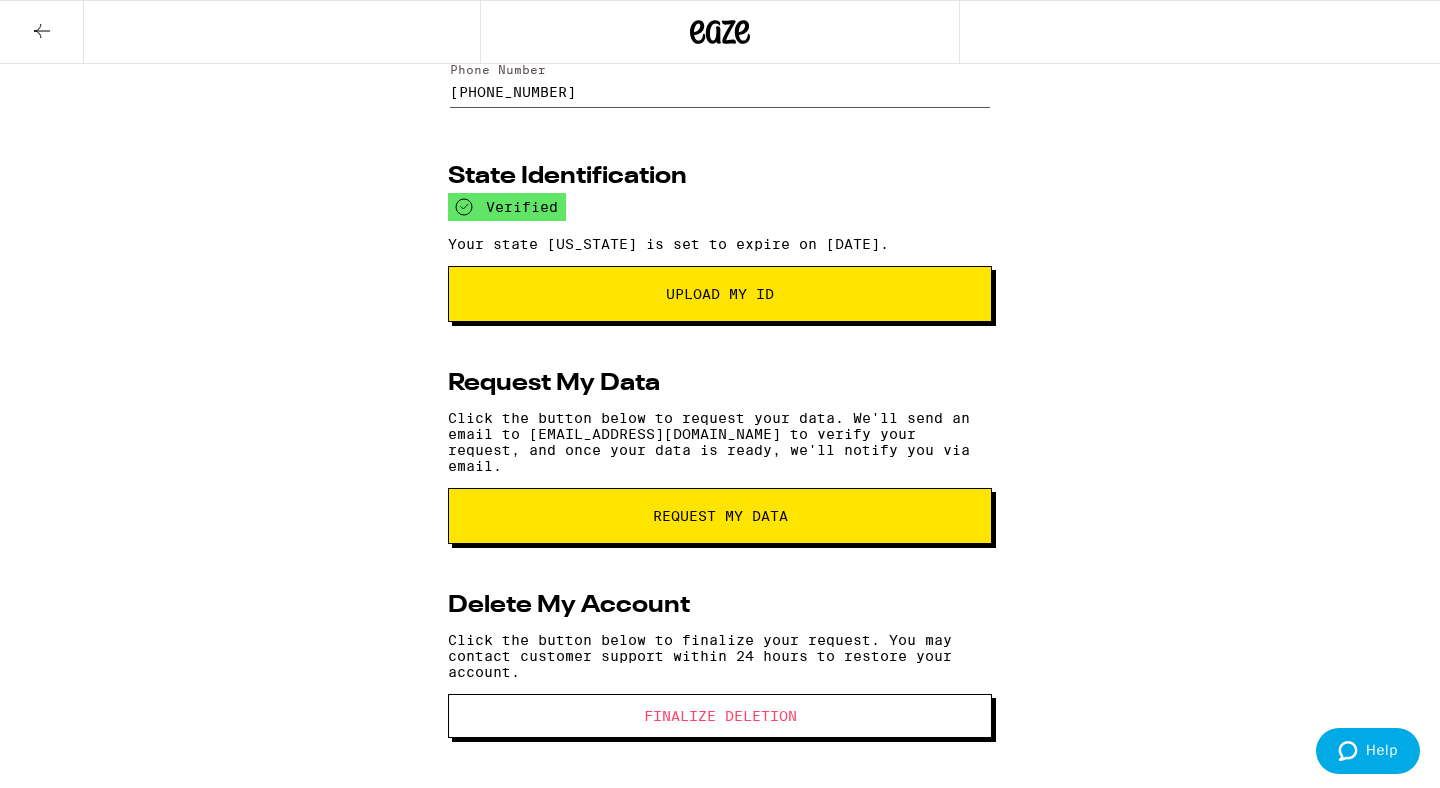 click on "Finalize Deletion" at bounding box center [720, 716] 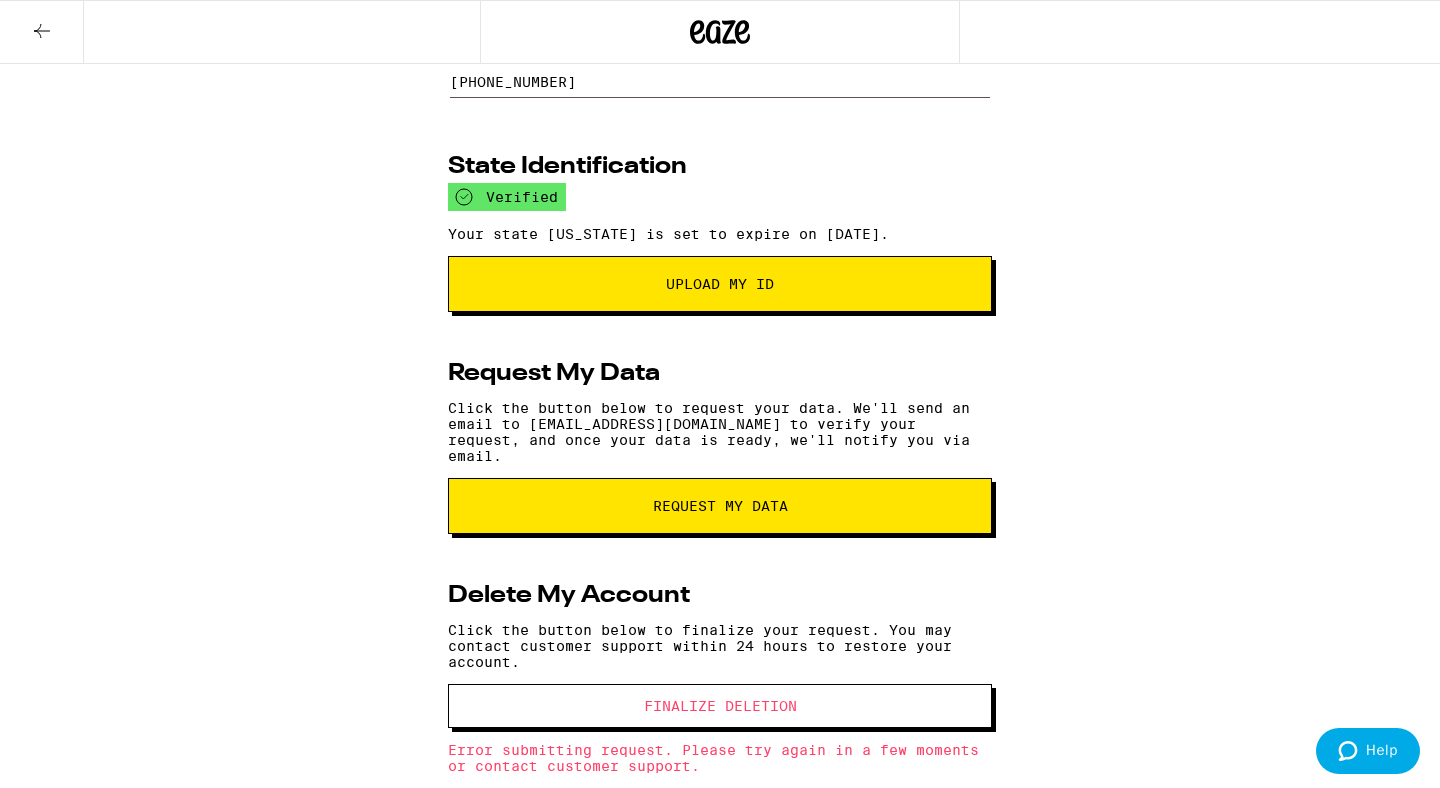 scroll, scrollTop: 286, scrollLeft: 0, axis: vertical 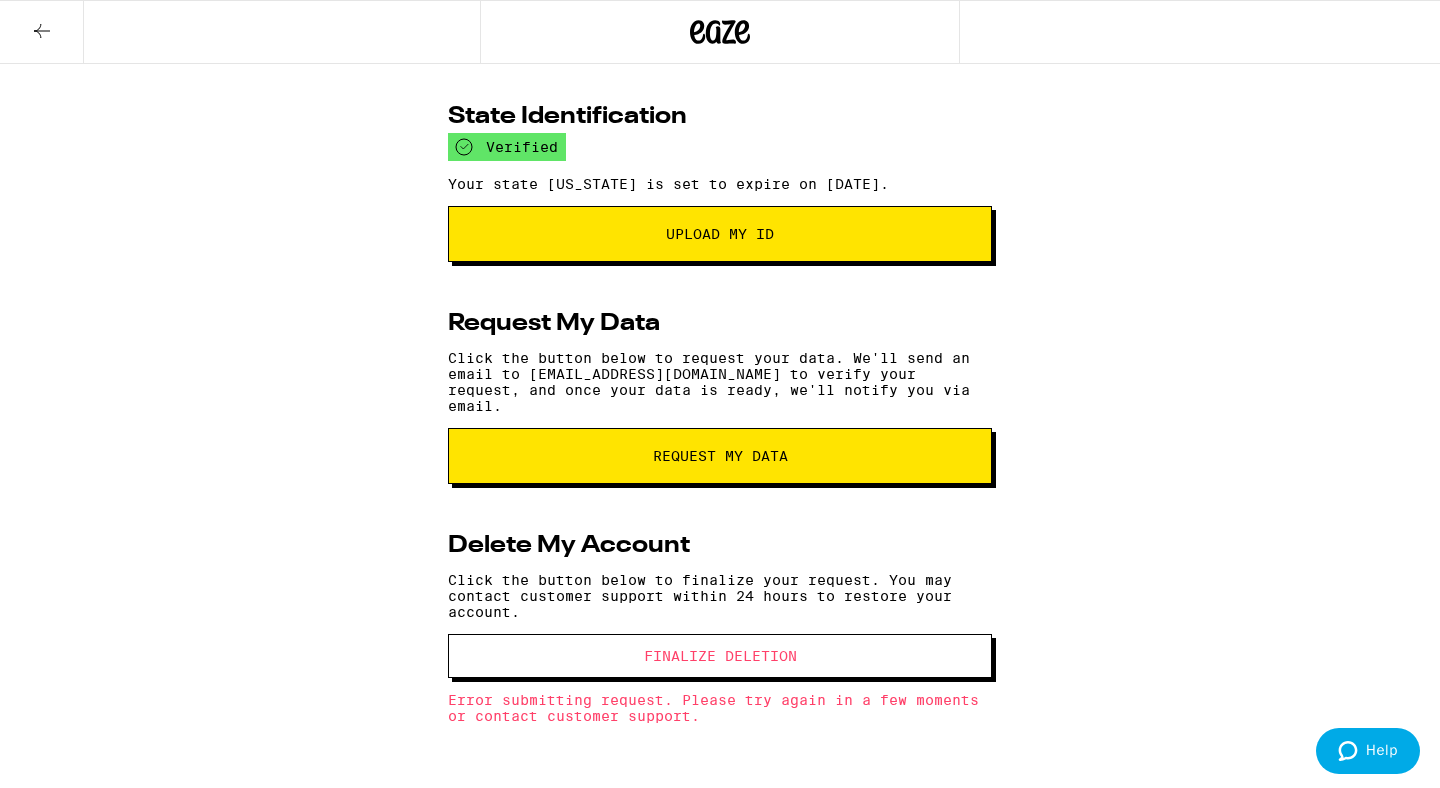 click on "Finalize Deletion" at bounding box center [720, 656] 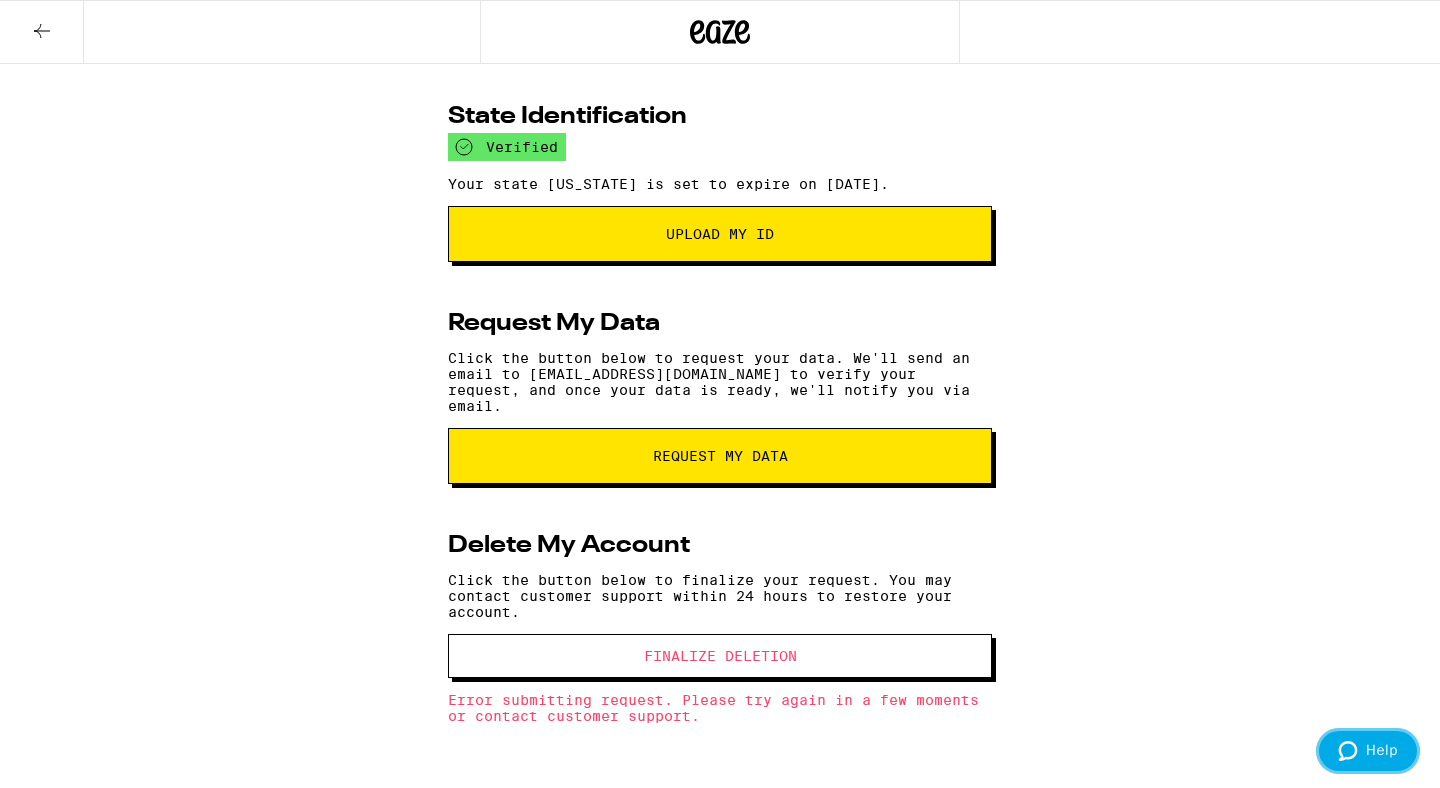 click on "Help" at bounding box center [1382, 750] 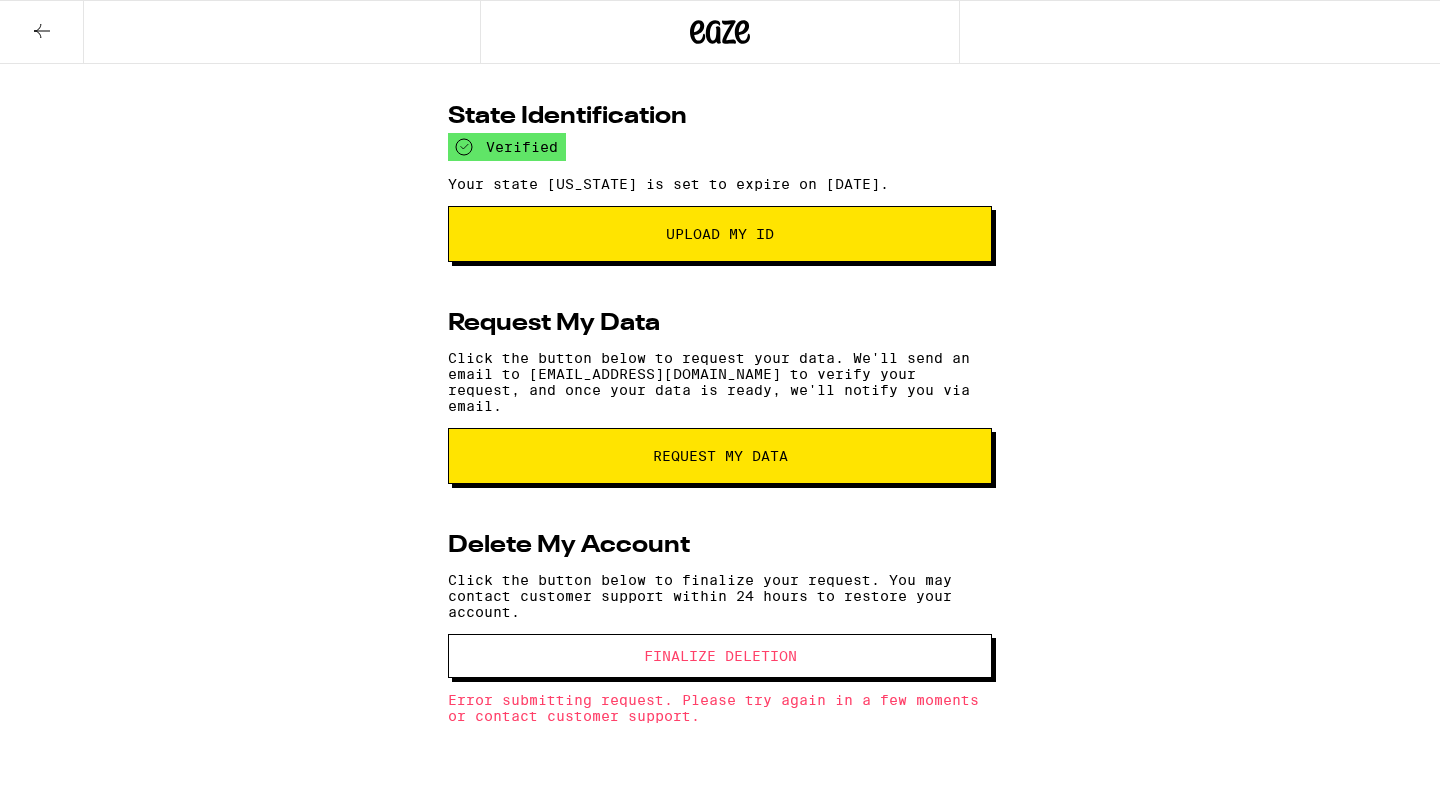 scroll, scrollTop: 0, scrollLeft: 0, axis: both 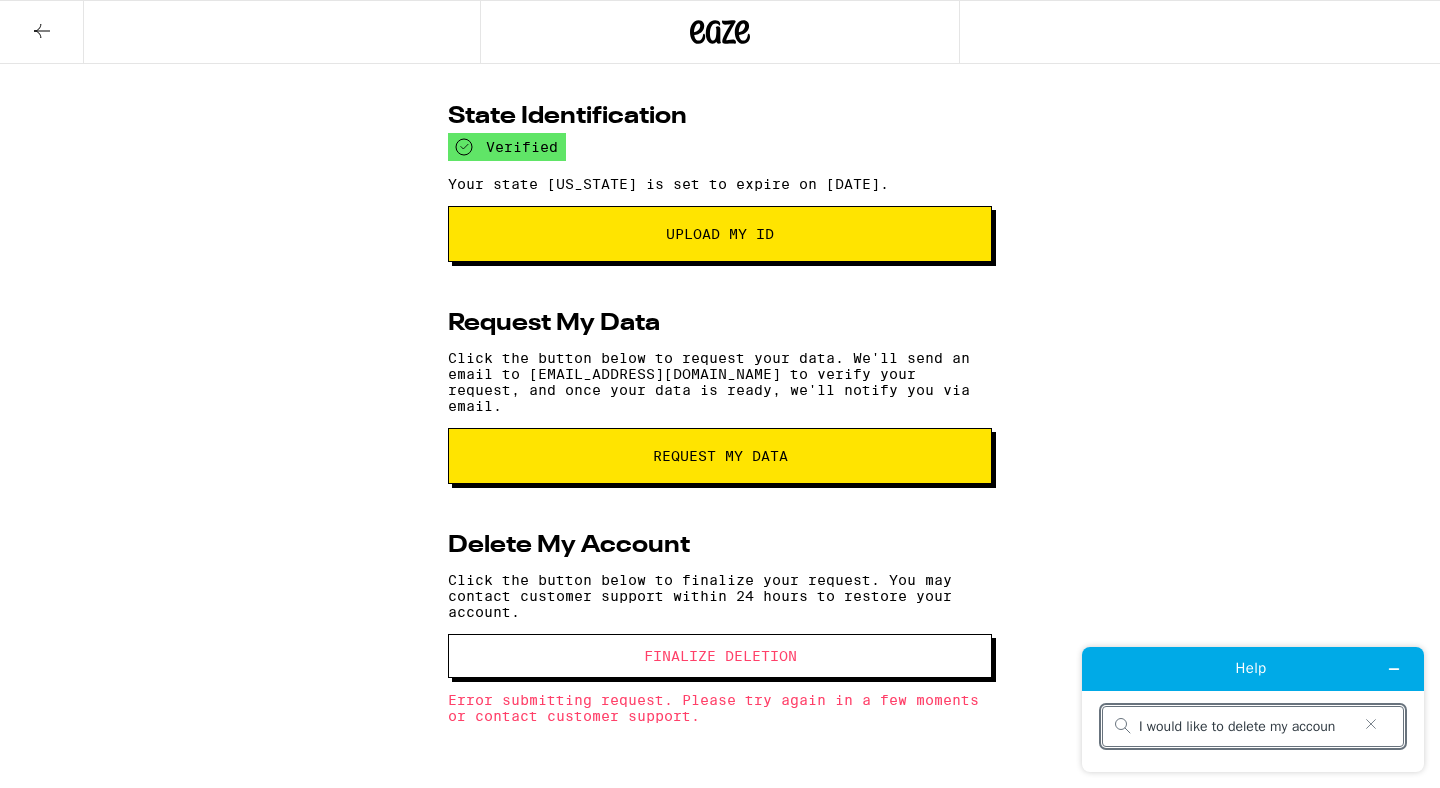 type on "I would like to delete my account" 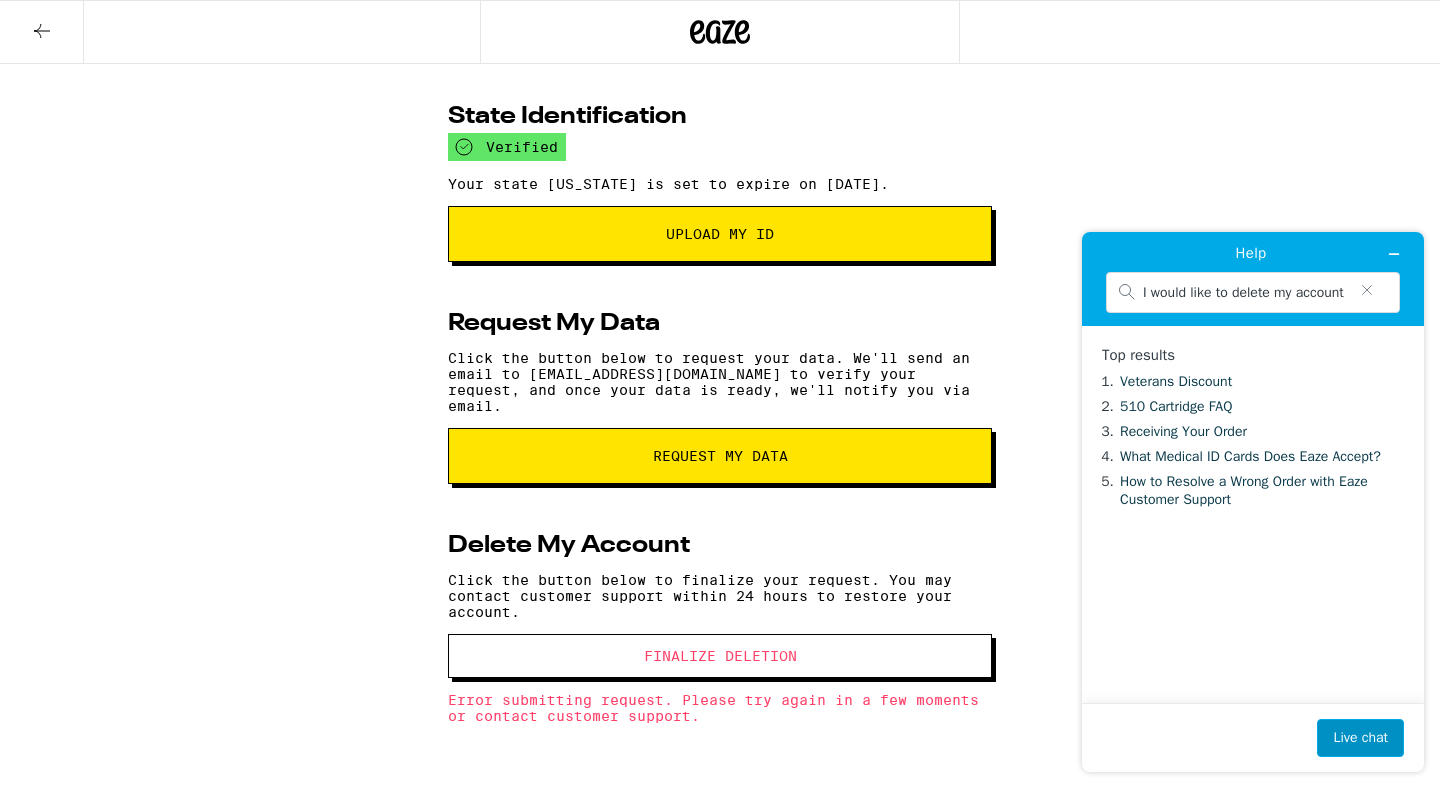 click on "Live chat" at bounding box center (1360, 738) 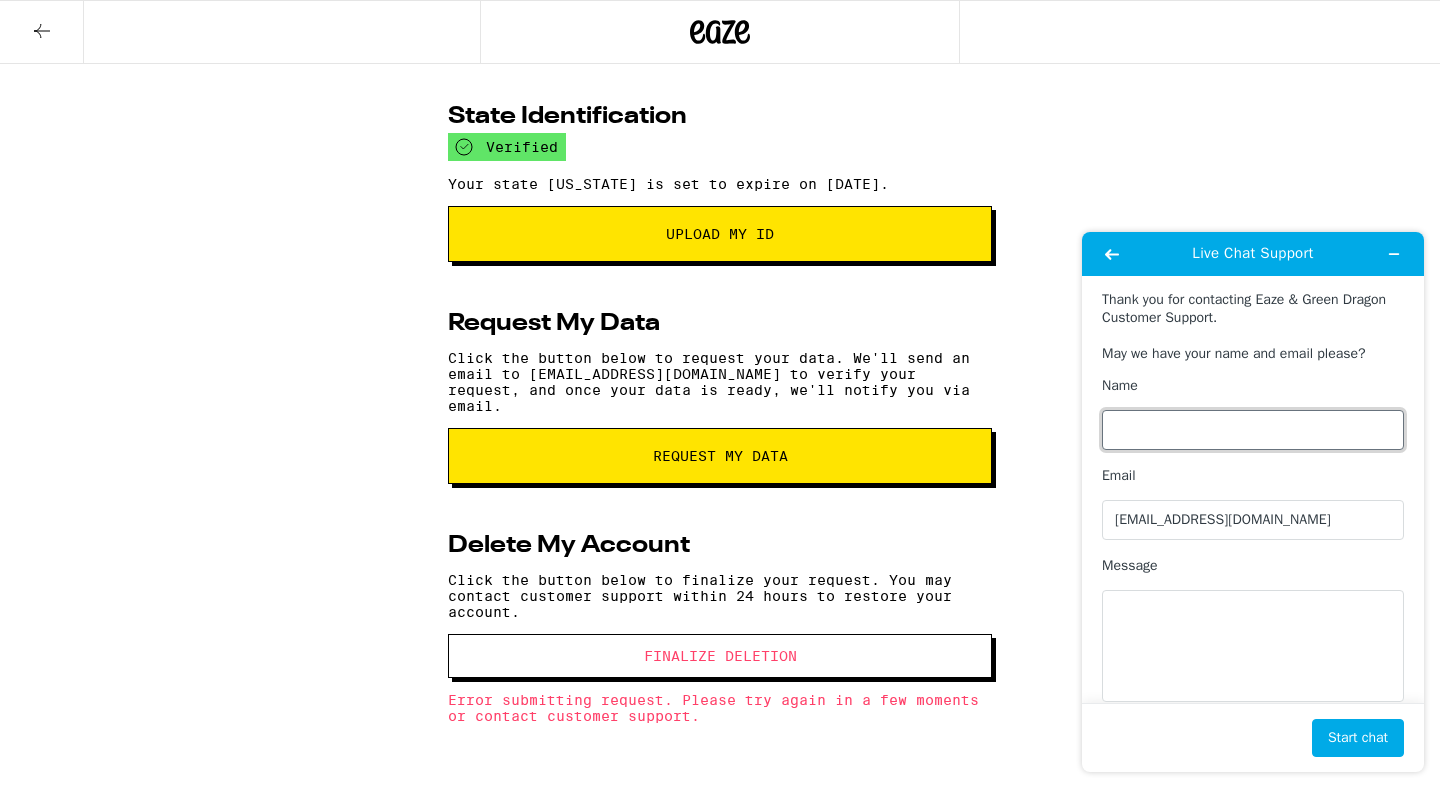 click on "Name" at bounding box center (1253, 430) 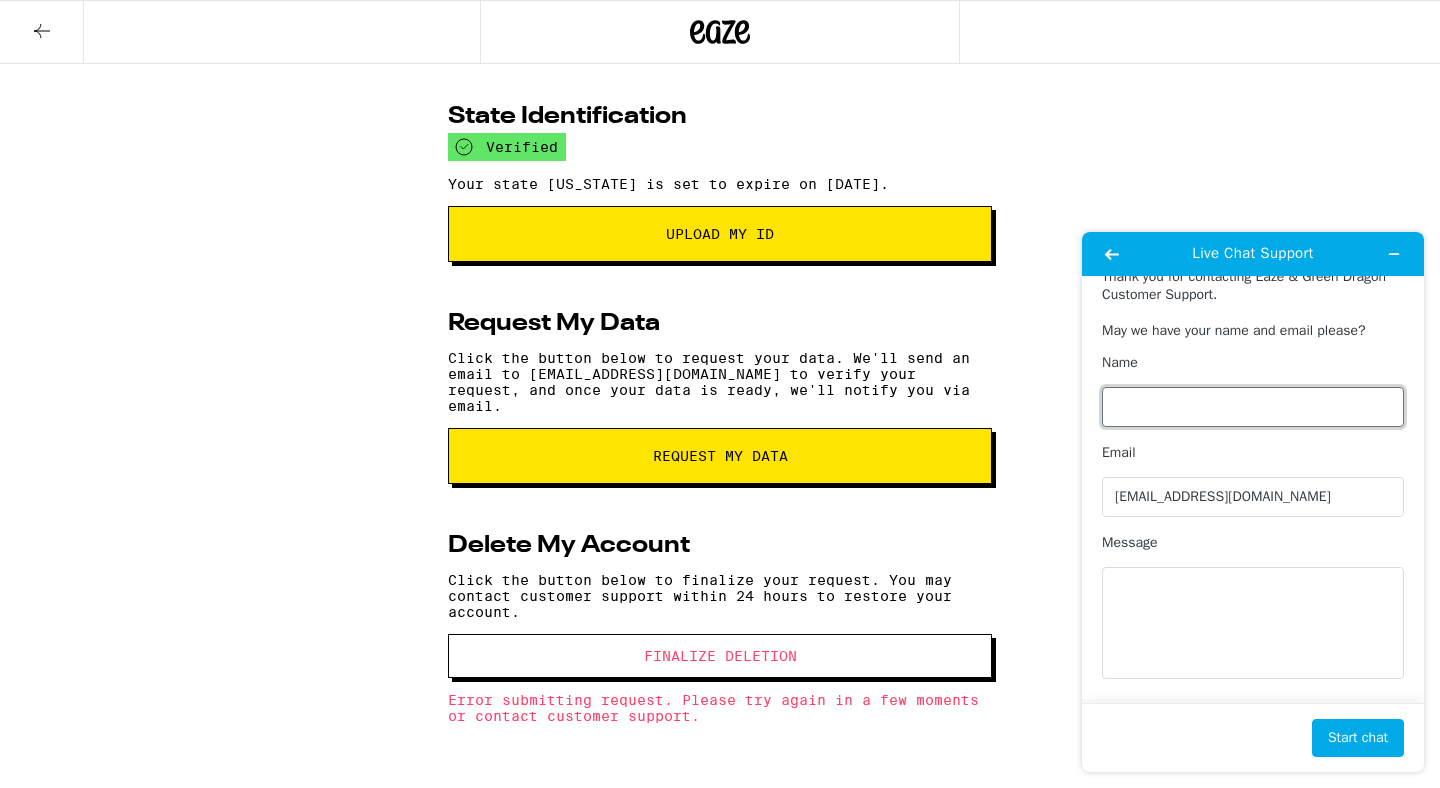 scroll, scrollTop: 0, scrollLeft: 0, axis: both 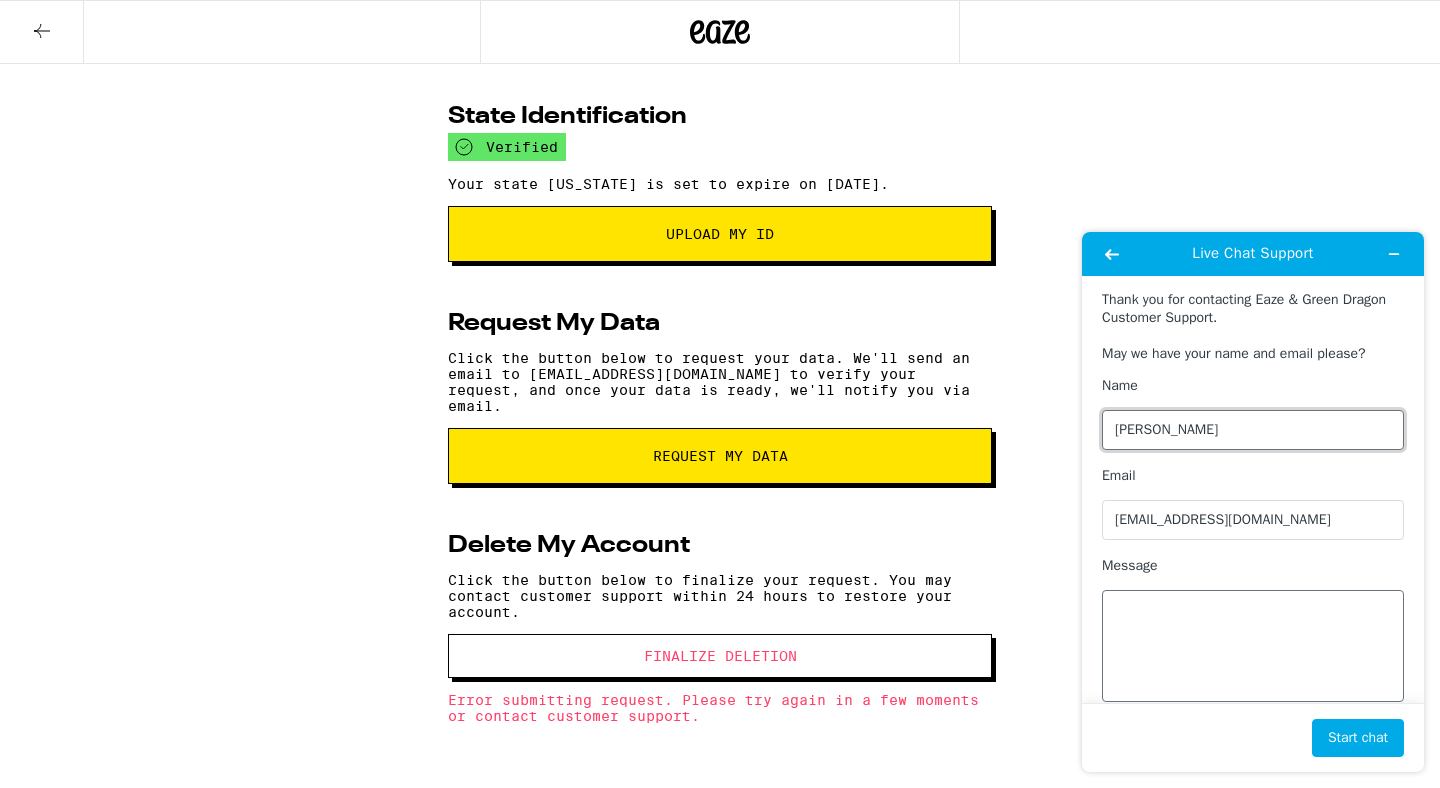 type on "Liz Pang" 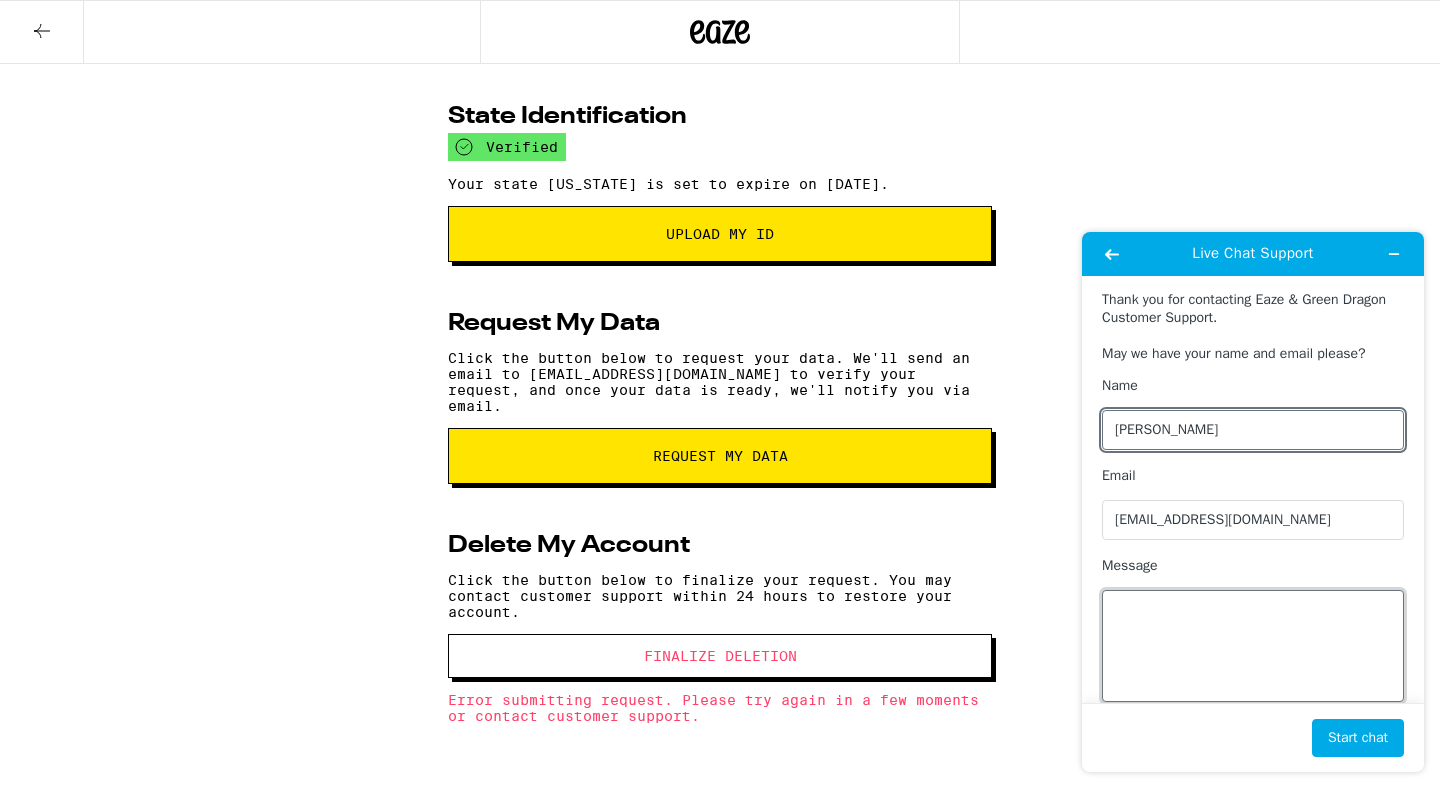 click on "Message" at bounding box center (1253, 646) 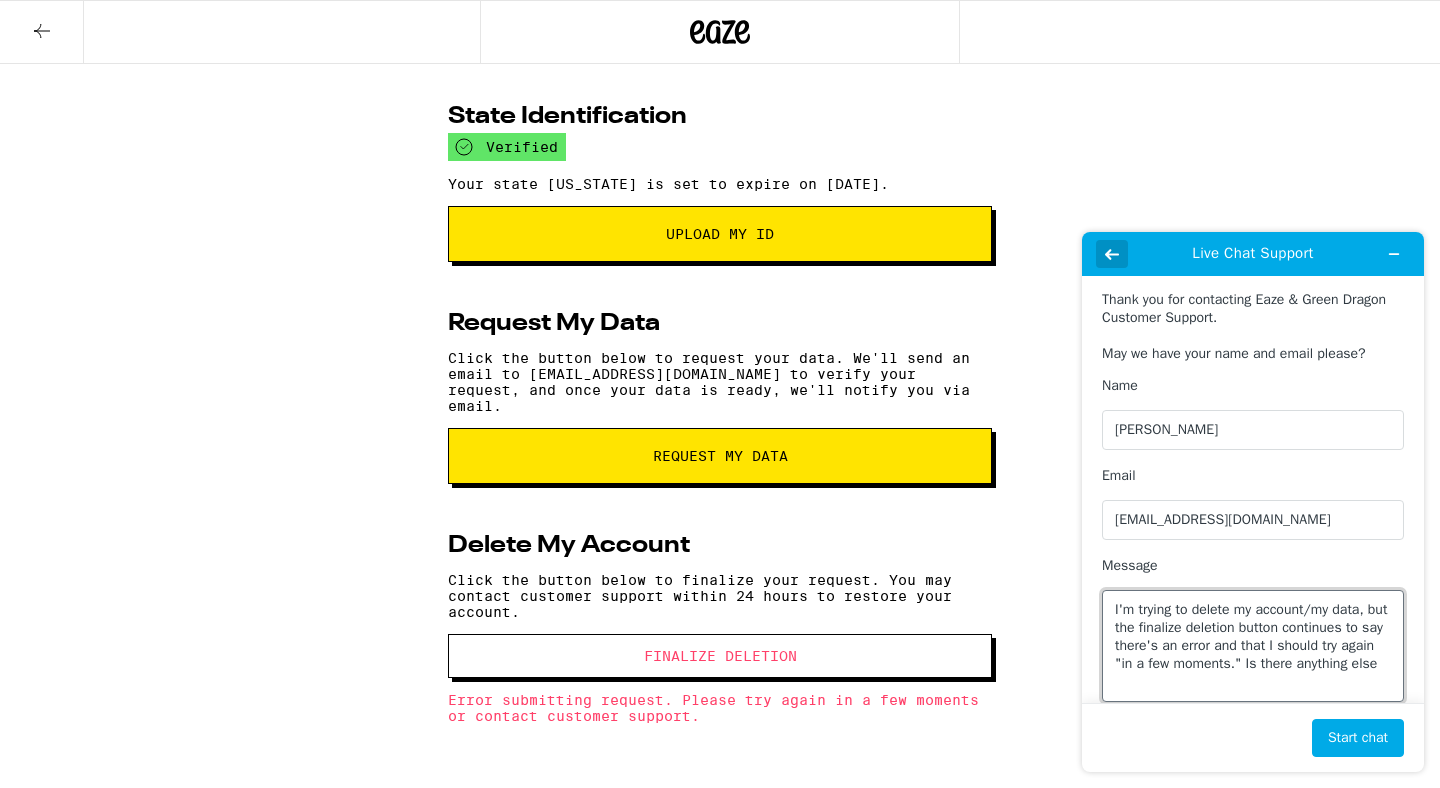 type on "I'm trying to delete my account/my data, but the finalize deletion button continues to say there's an error and that I should try again "in a few moments." Is there anything else" 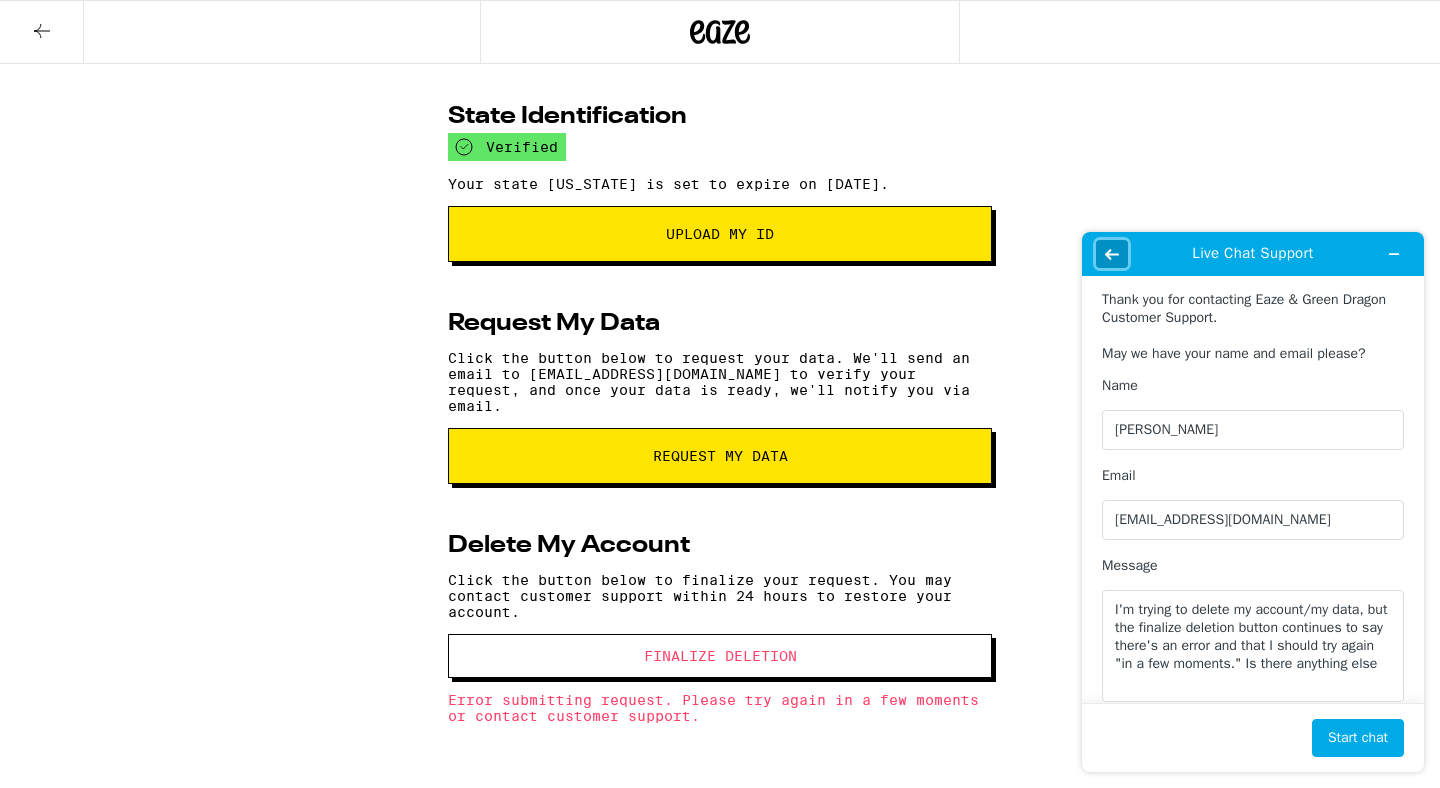 click at bounding box center [1112, 254] 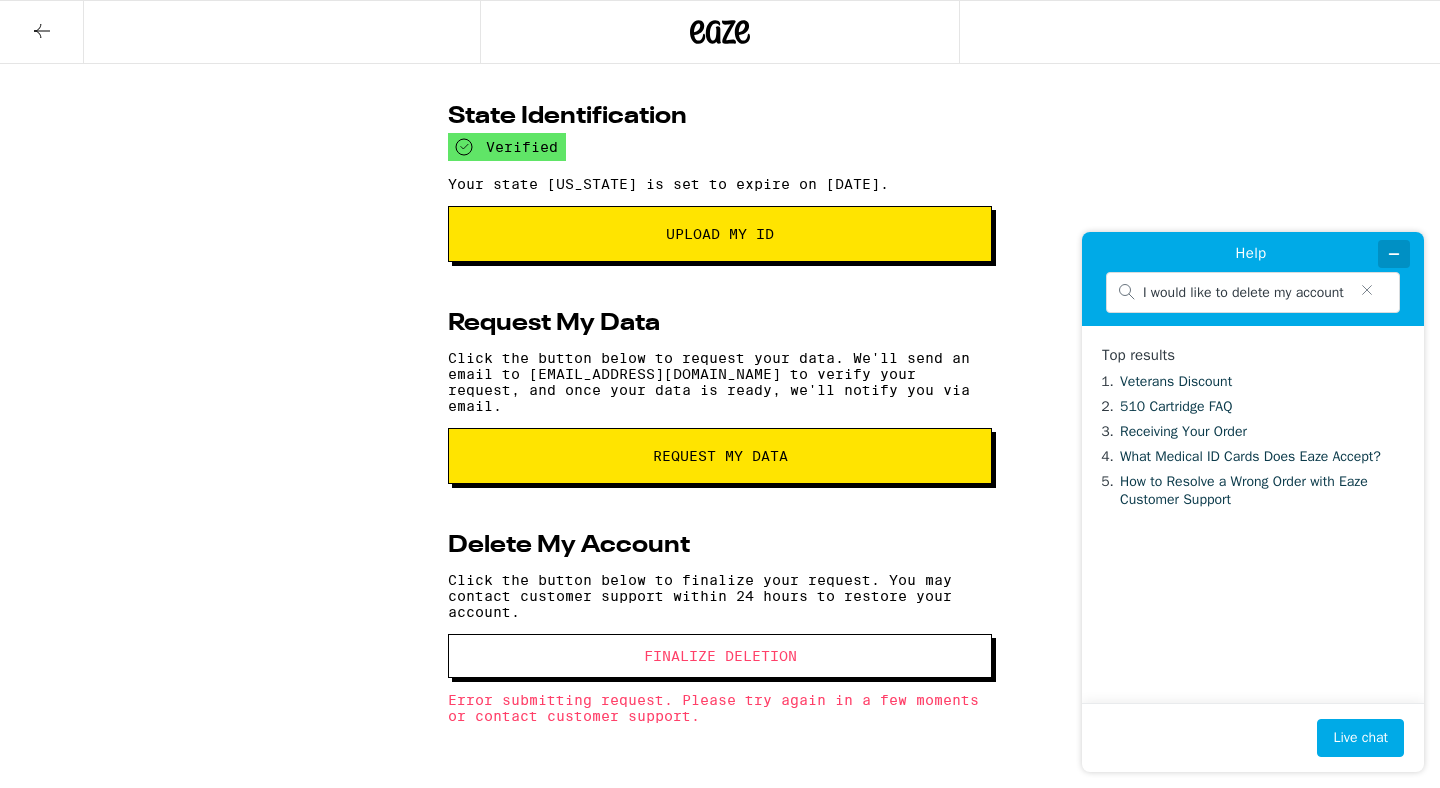 click on "Help" at bounding box center (1253, 254) 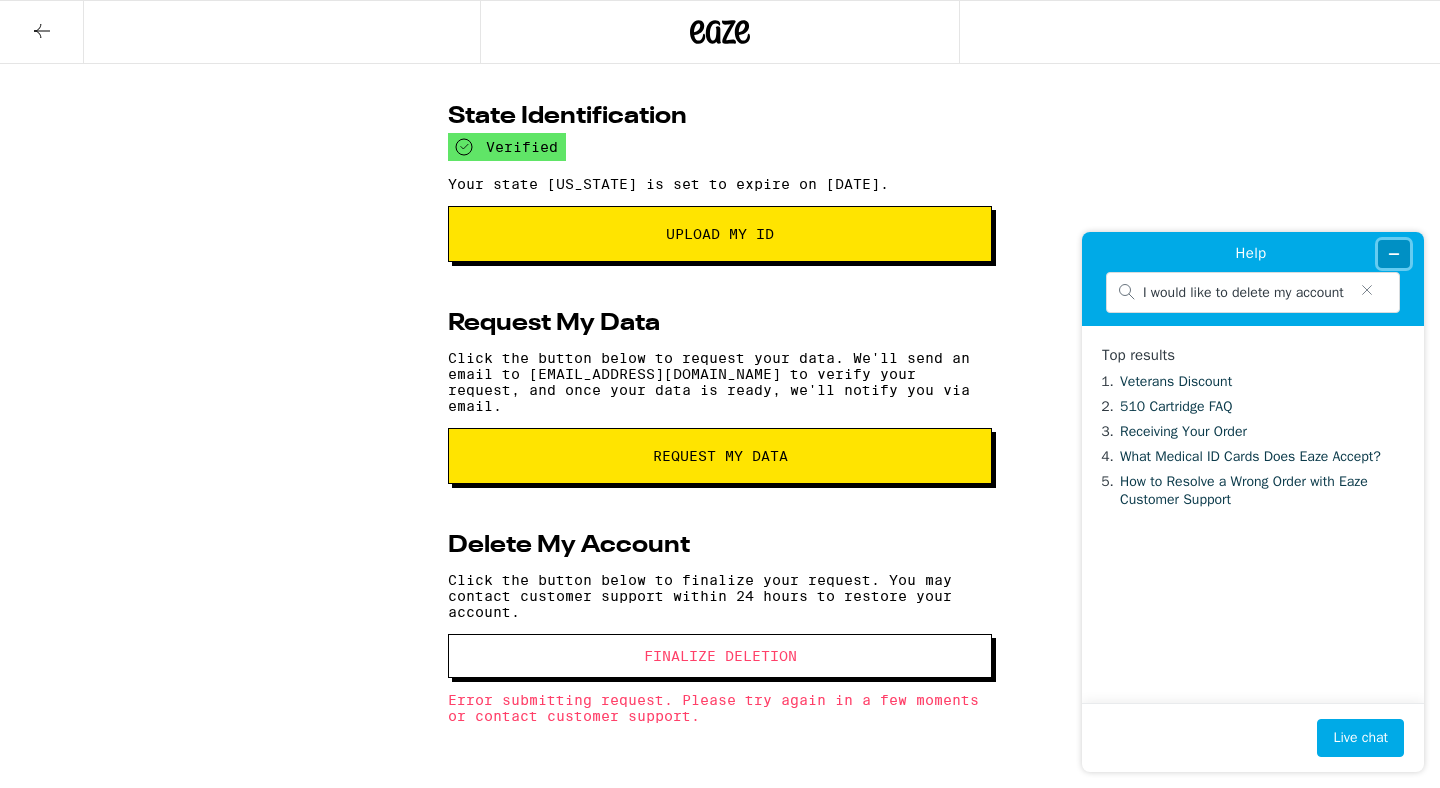 click at bounding box center [1394, 254] 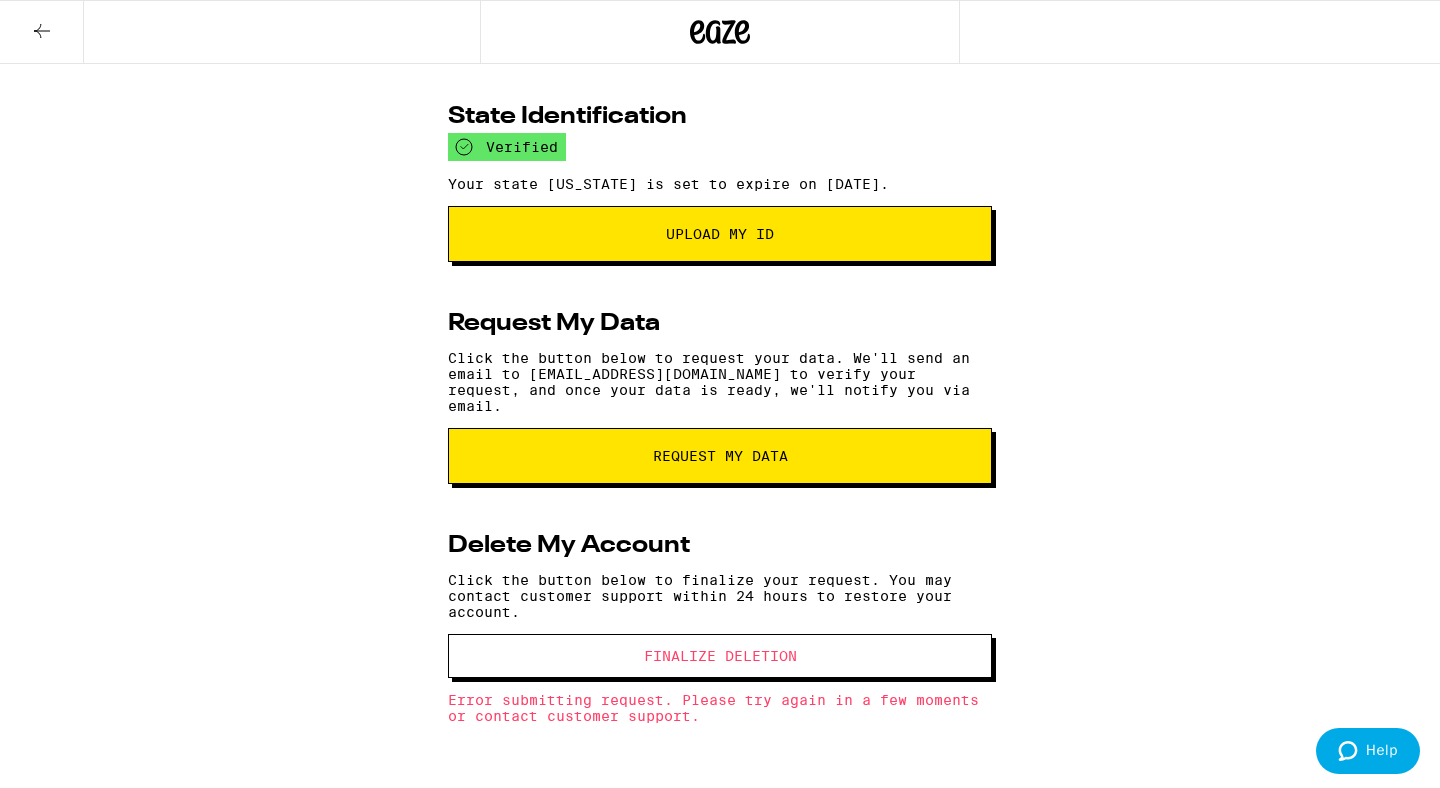 click on "Error submitting request. Please try again in a few moments or contact customer support." at bounding box center [720, 708] 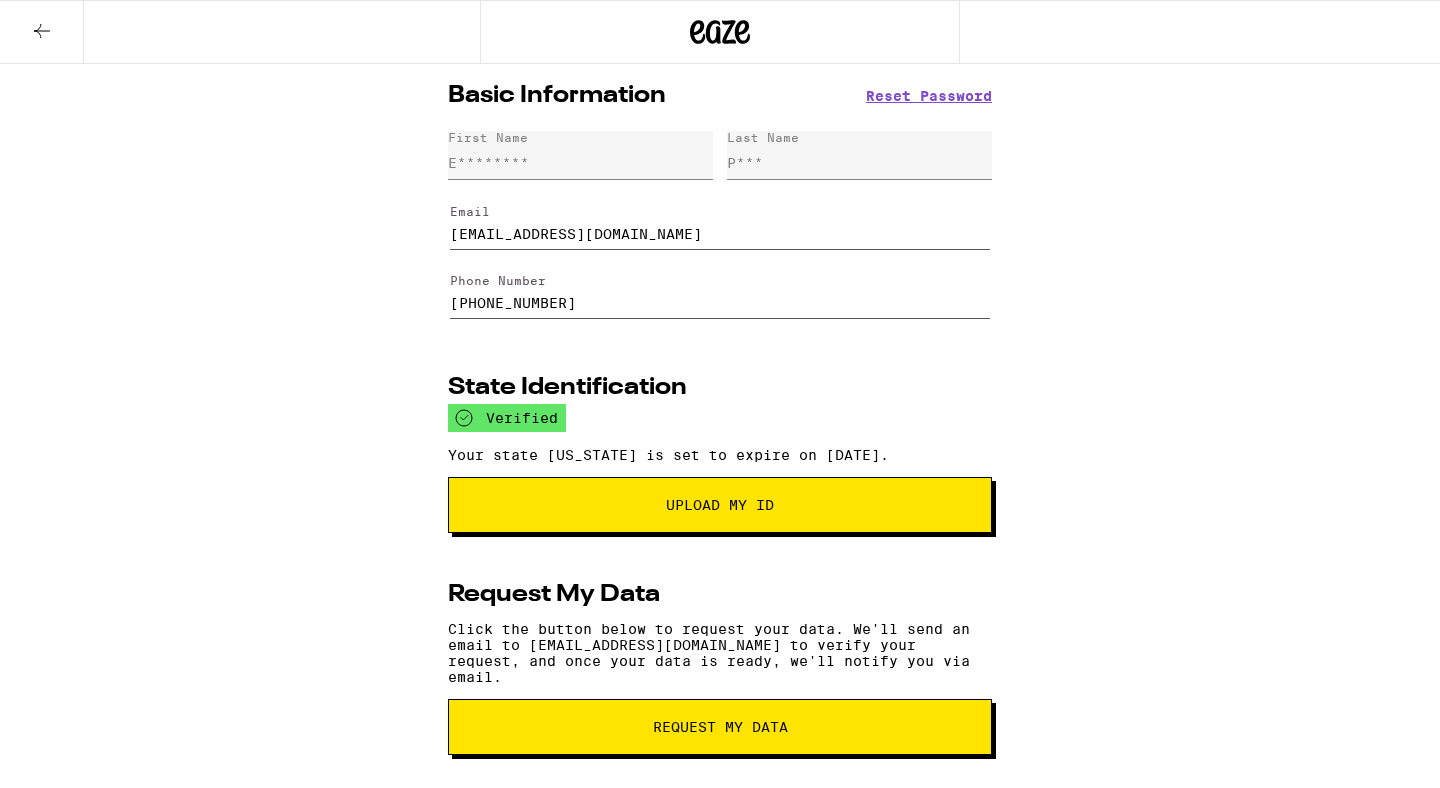 scroll, scrollTop: 0, scrollLeft: 0, axis: both 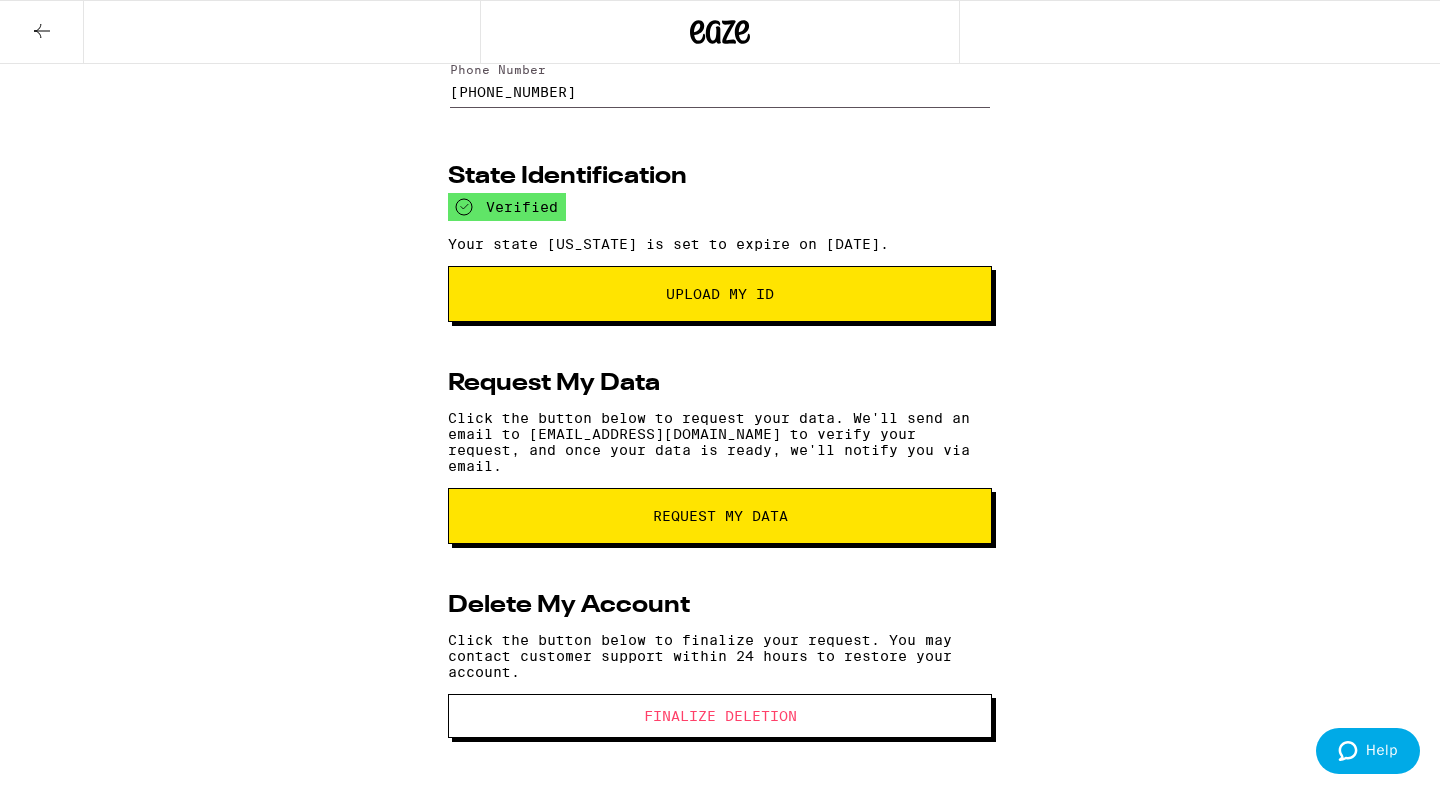 click on "Finalize Deletion" at bounding box center [720, 716] 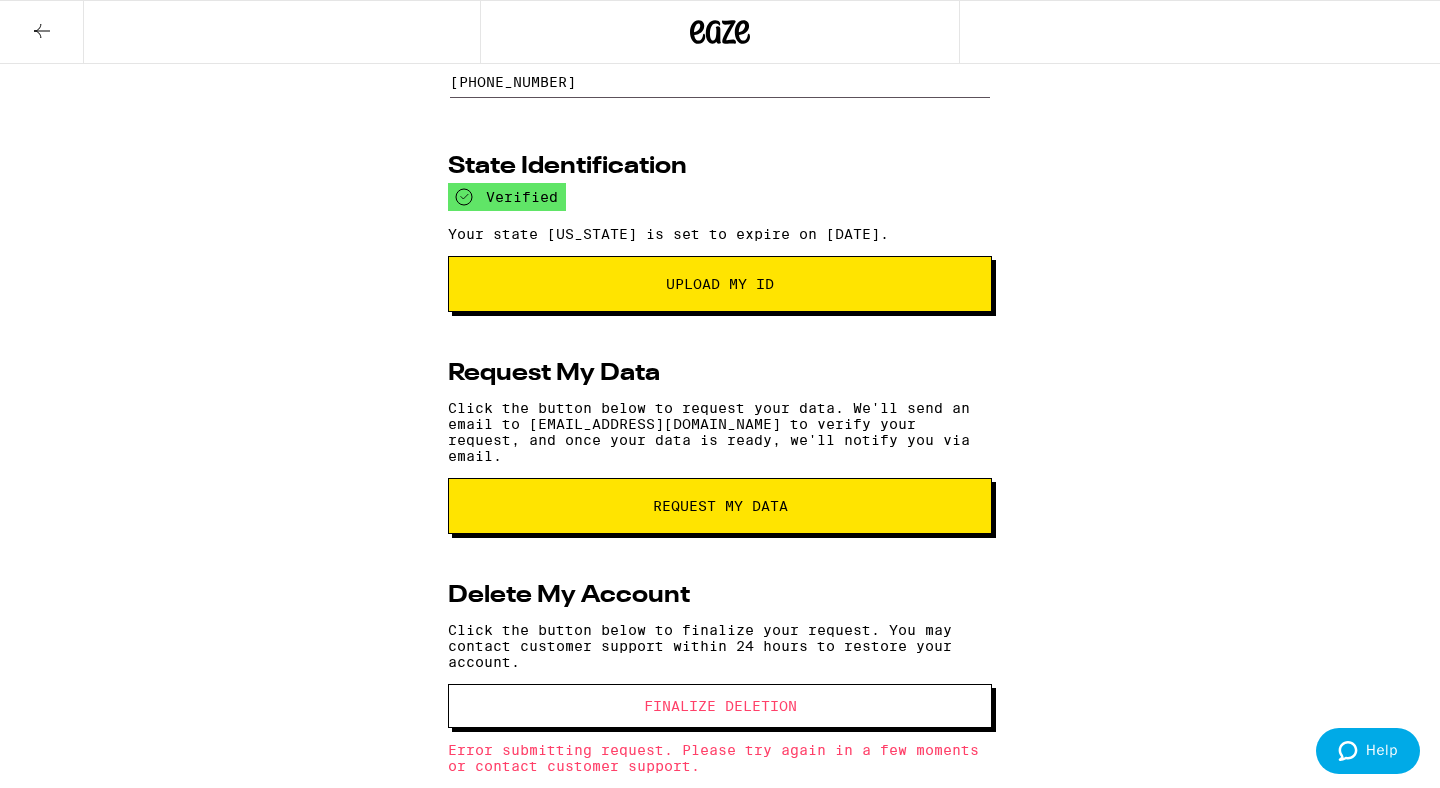 scroll, scrollTop: 286, scrollLeft: 0, axis: vertical 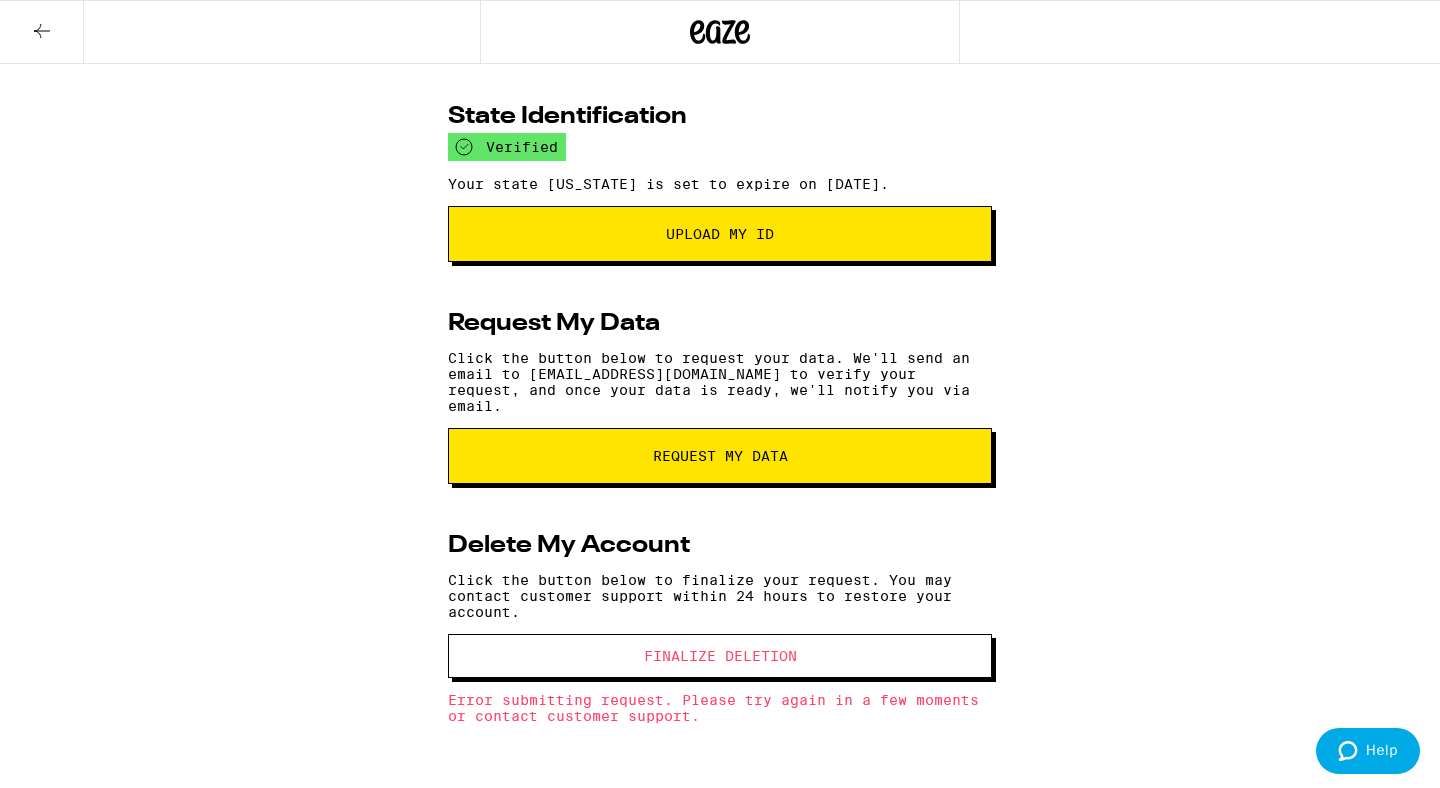 click on "request my data" at bounding box center (720, 456) 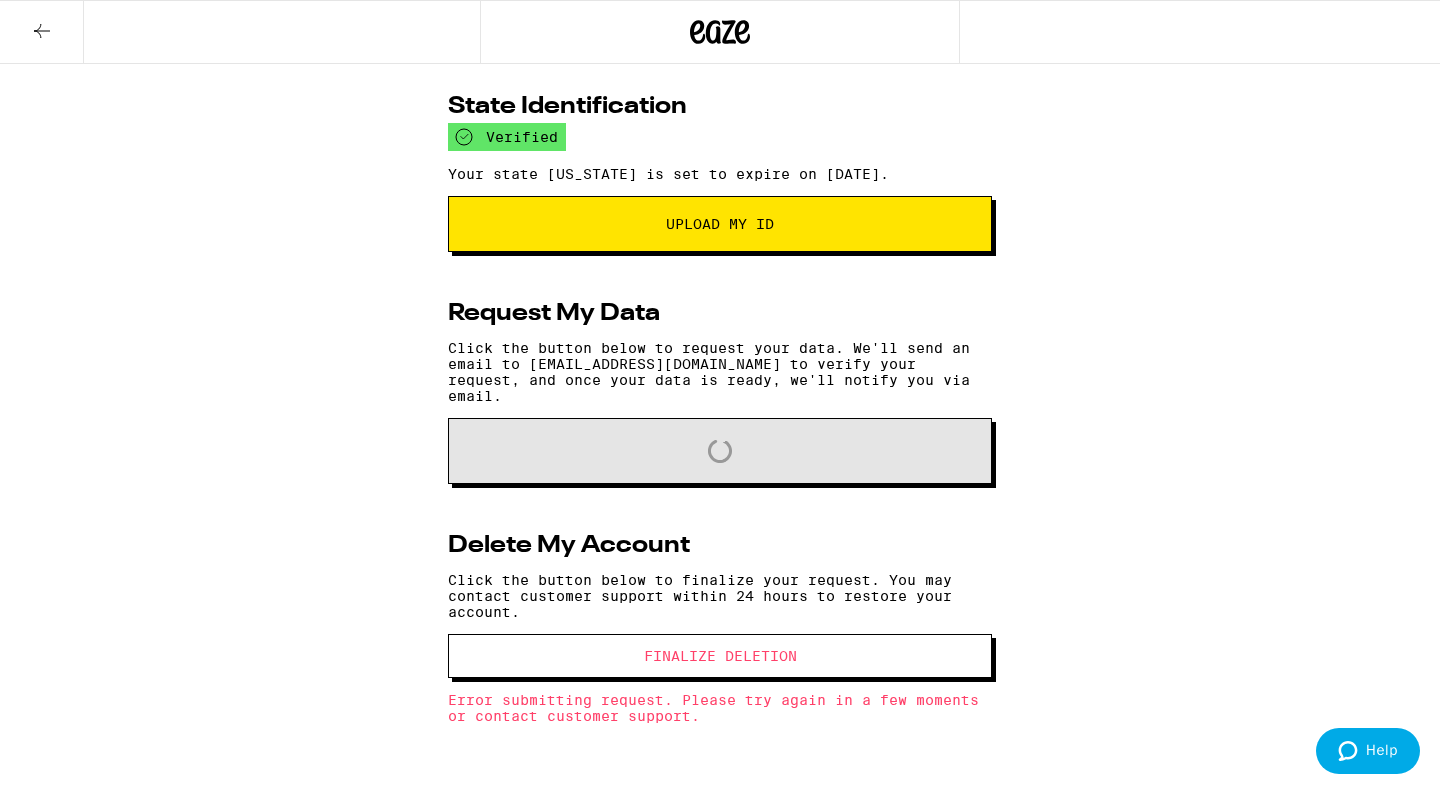 click on "Basic Information Reset Password First Name E******** Last Name P*** Email jaemeepang@gmail.com Update Email Address Cancel Phone Number (650) 483-0943 Update Phone Number Cancel State Identification   verified Your state ID is set to expire on 04/02/2025. Upload My ID Request My Data Click the button below to request your data. We'll send an email to jaemeepang@gmail.com to verify your request, and once your data is ready, we'll notify you via email. Loading Delete My Account Click the button below to finalize your request. You may contact customer support within 24 hours to restore your account. Finalize Deletion Error submitting request. Please try again in a few moments or contact customer support." at bounding box center [720, 285] 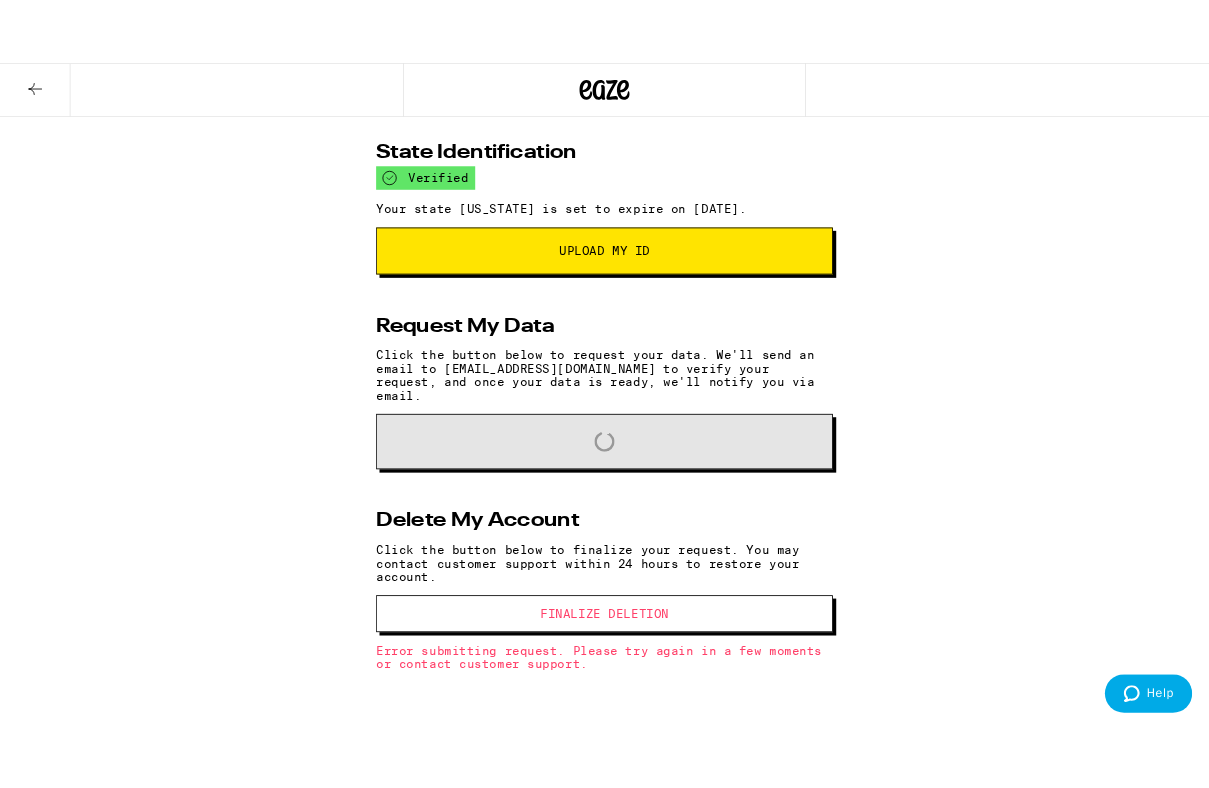scroll, scrollTop: 296, scrollLeft: 0, axis: vertical 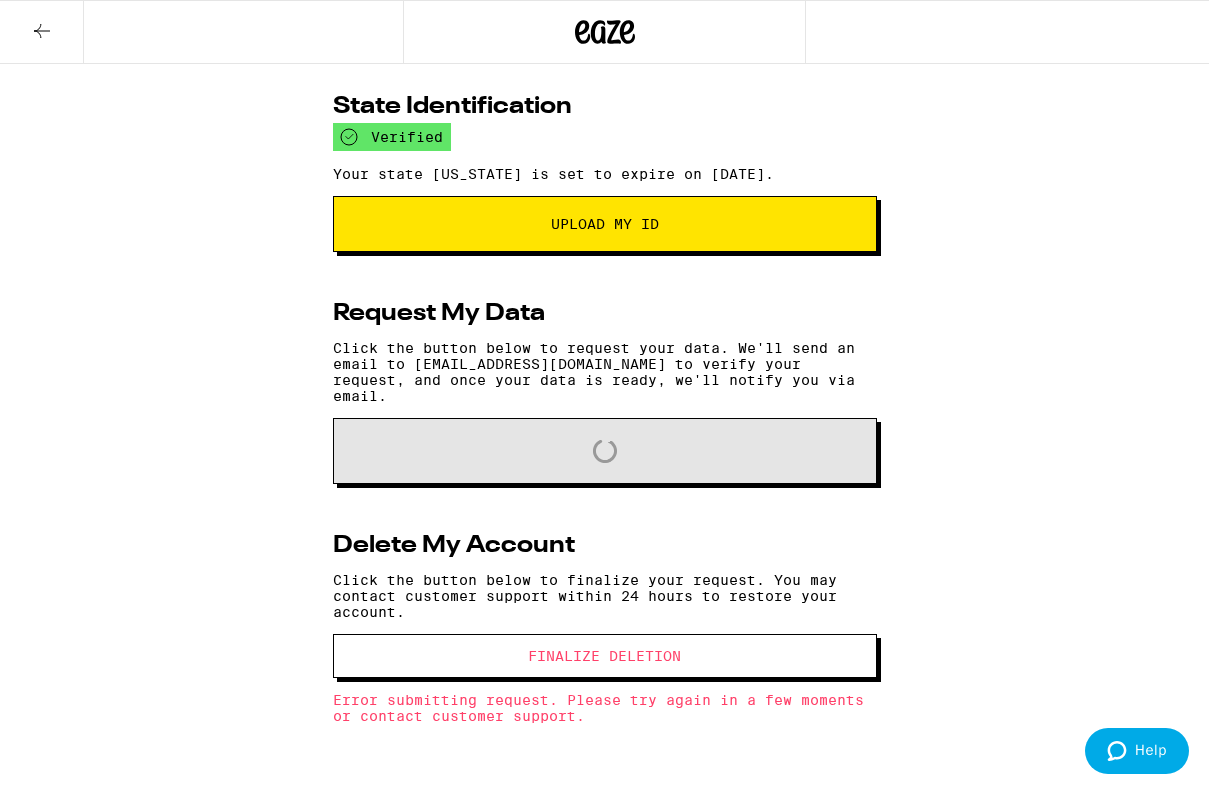 click on "Basic Information Reset Password First Name E******** Last Name P*** Email jaemeepang@gmail.com Update Email Address Cancel Phone Number (650) 483-0943 Update Phone Number Cancel State Identification   verified Your state ID is set to expire on 04/02/2025. Upload My ID Request My Data Click the button below to request your data. We'll send an email to jaemeepang@gmail.com to verify your request, and once your data is ready, we'll notify you via email. Loading Delete My Account Click the button below to finalize your request. You may contact customer support within 24 hours to restore your account. Finalize Deletion Error submitting request. Please try again in a few moments or contact customer support." at bounding box center (604, 285) 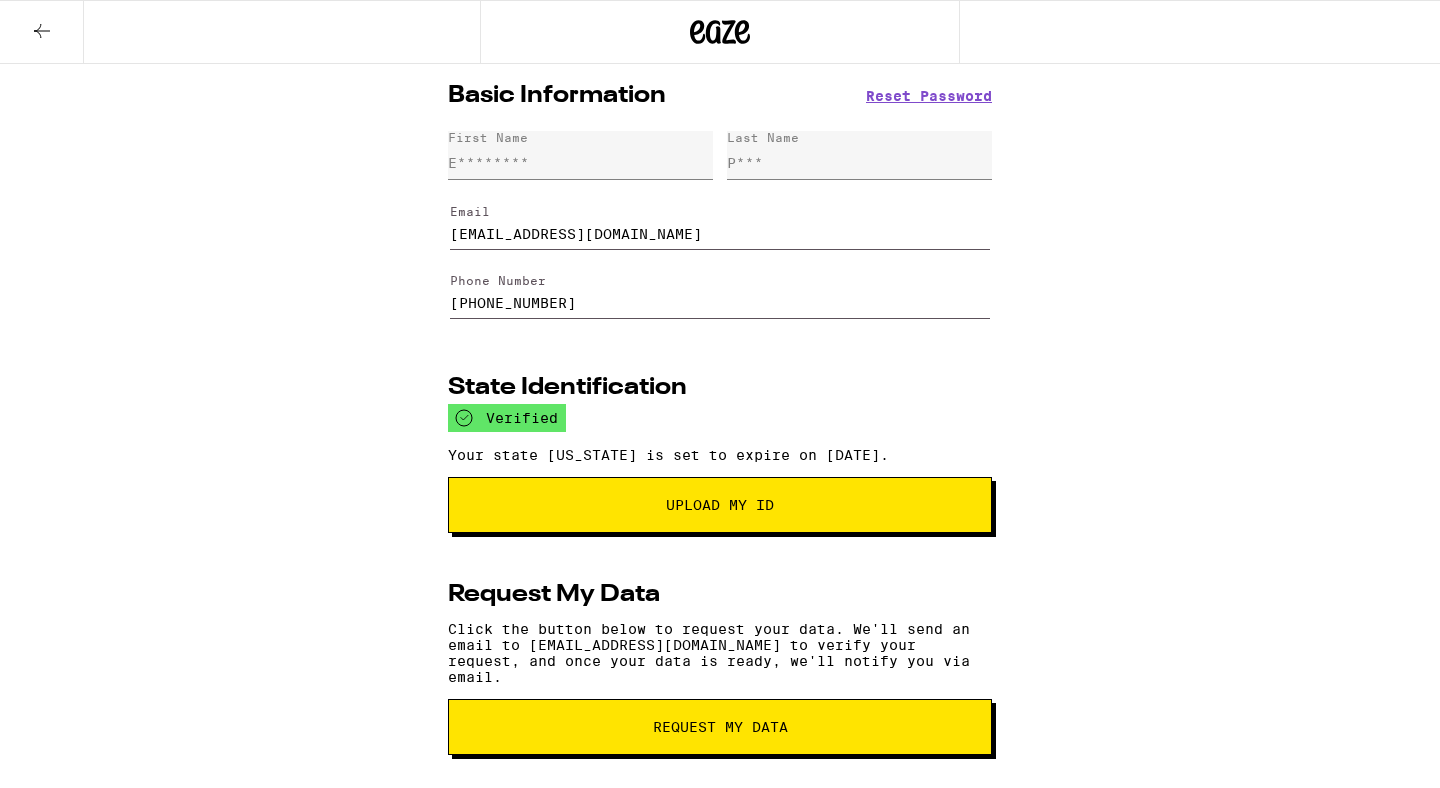 scroll, scrollTop: 0, scrollLeft: 0, axis: both 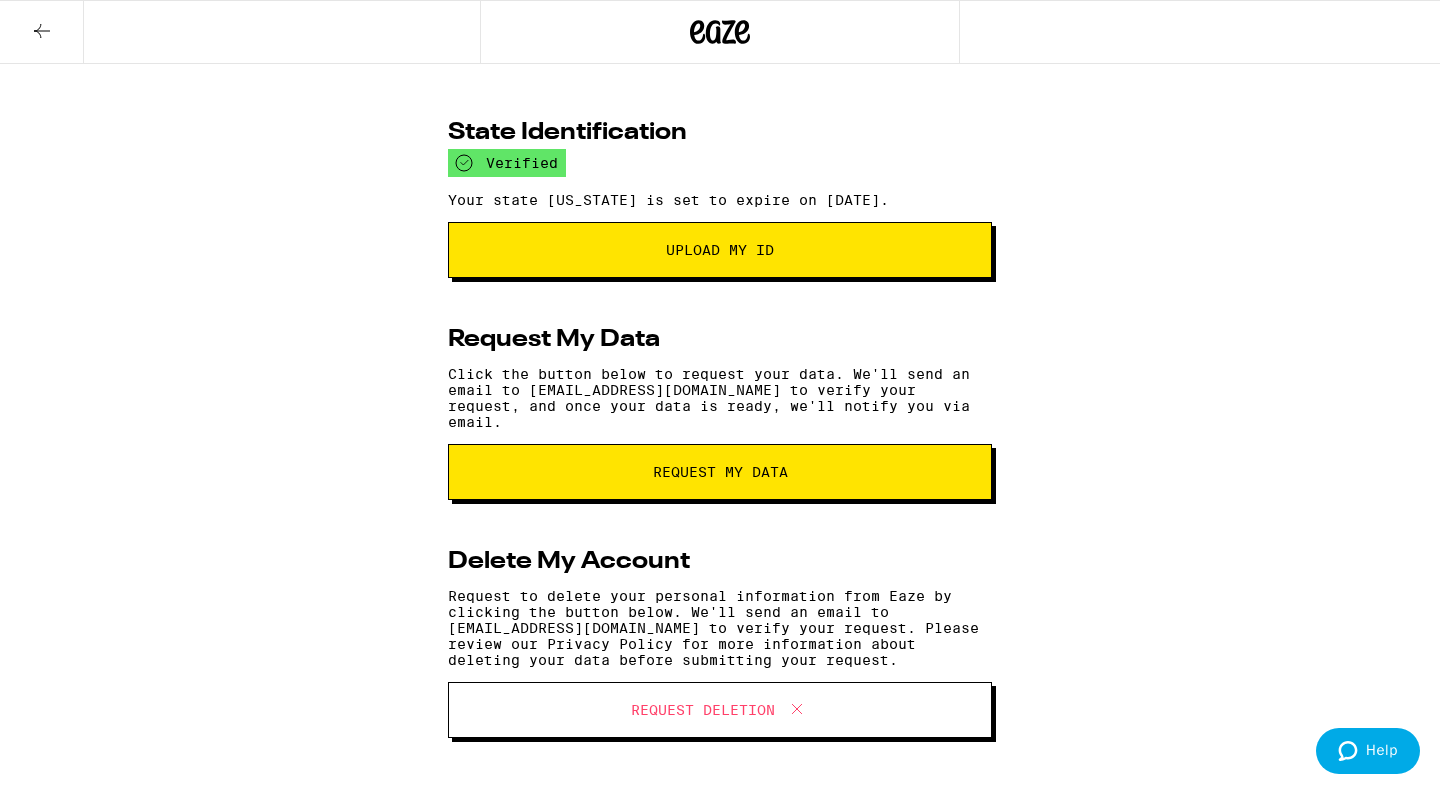 click on "request my data" at bounding box center (720, 472) 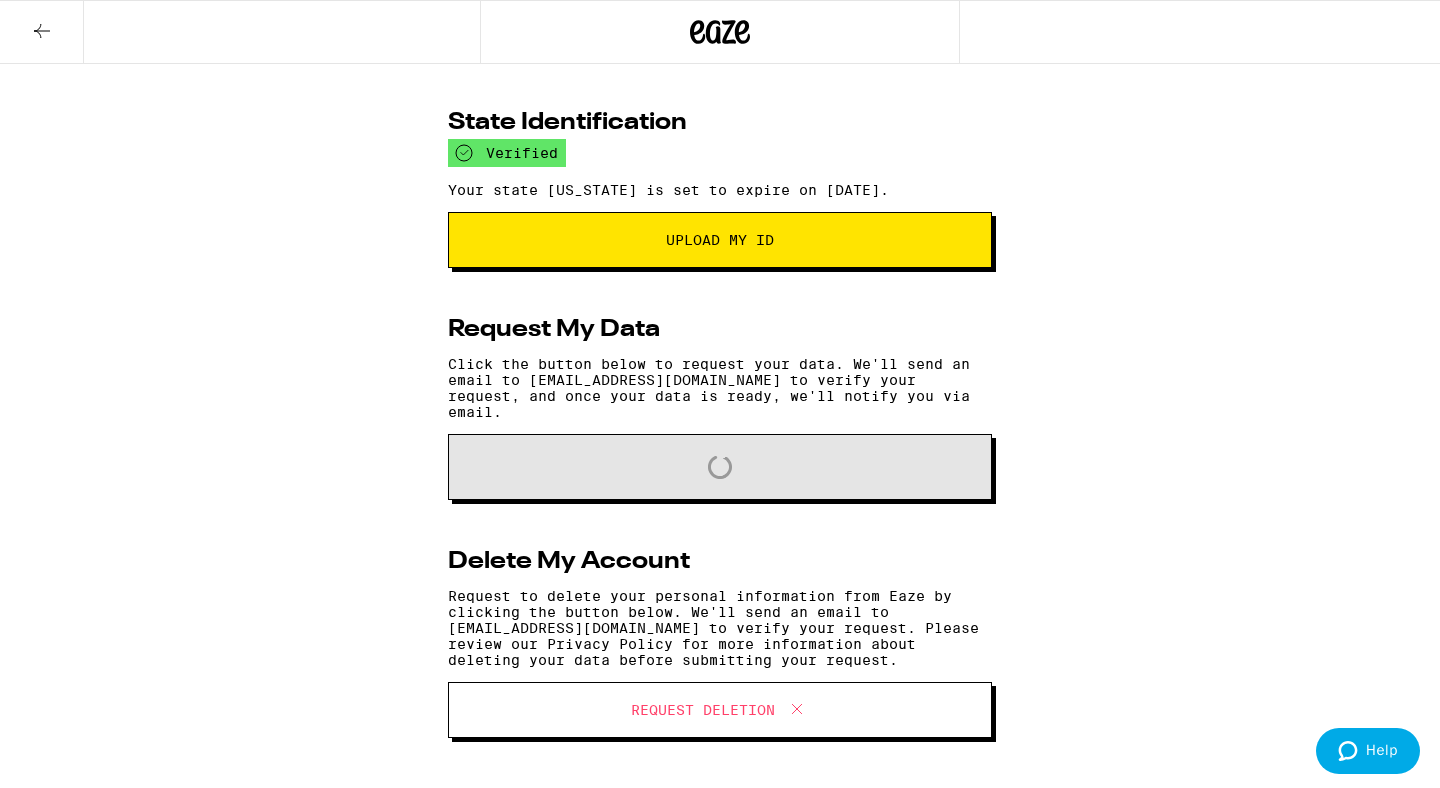 scroll, scrollTop: 0, scrollLeft: 0, axis: both 